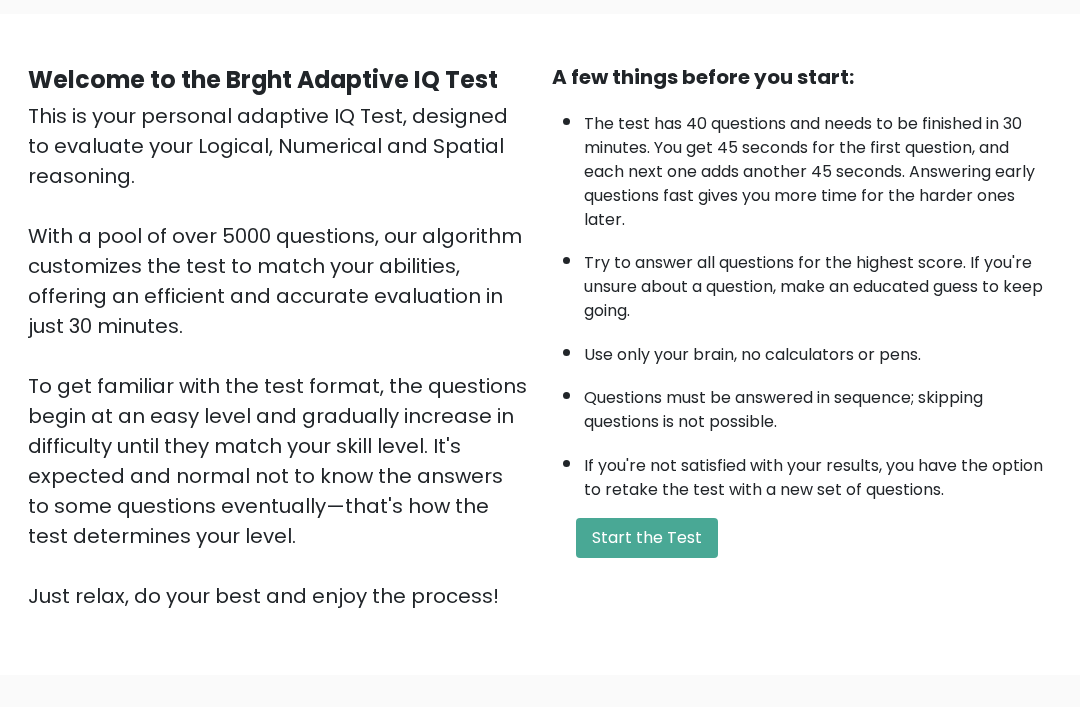 scroll, scrollTop: 155, scrollLeft: 0, axis: vertical 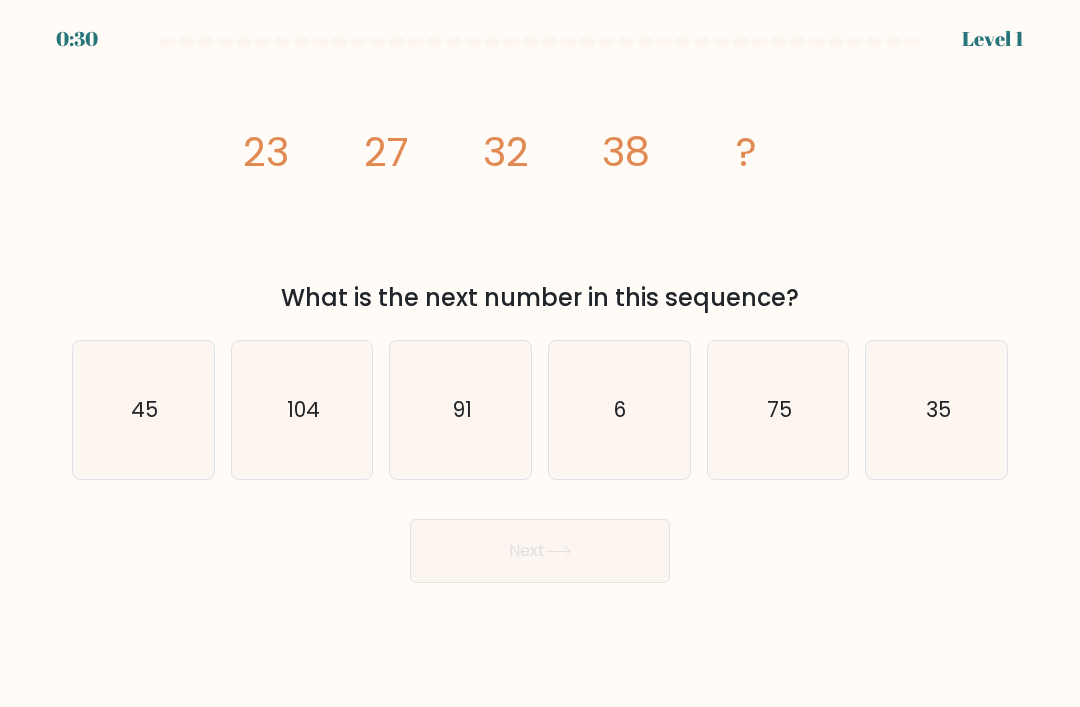 click on "45" at bounding box center [143, 410] 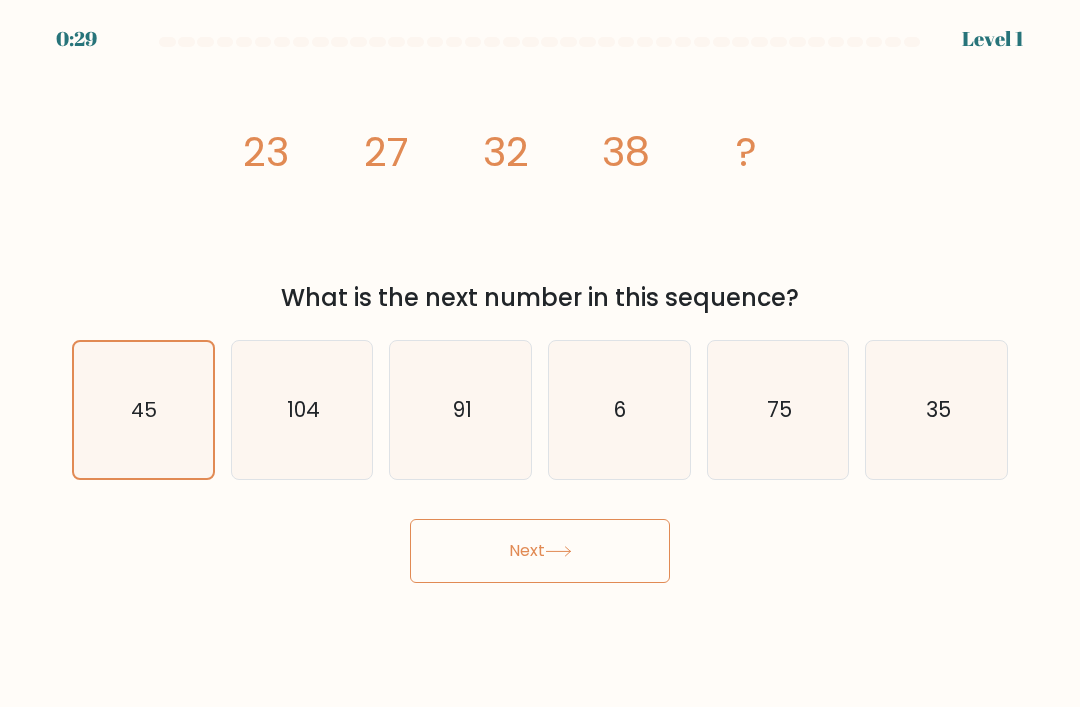 click on "Next" at bounding box center (540, 551) 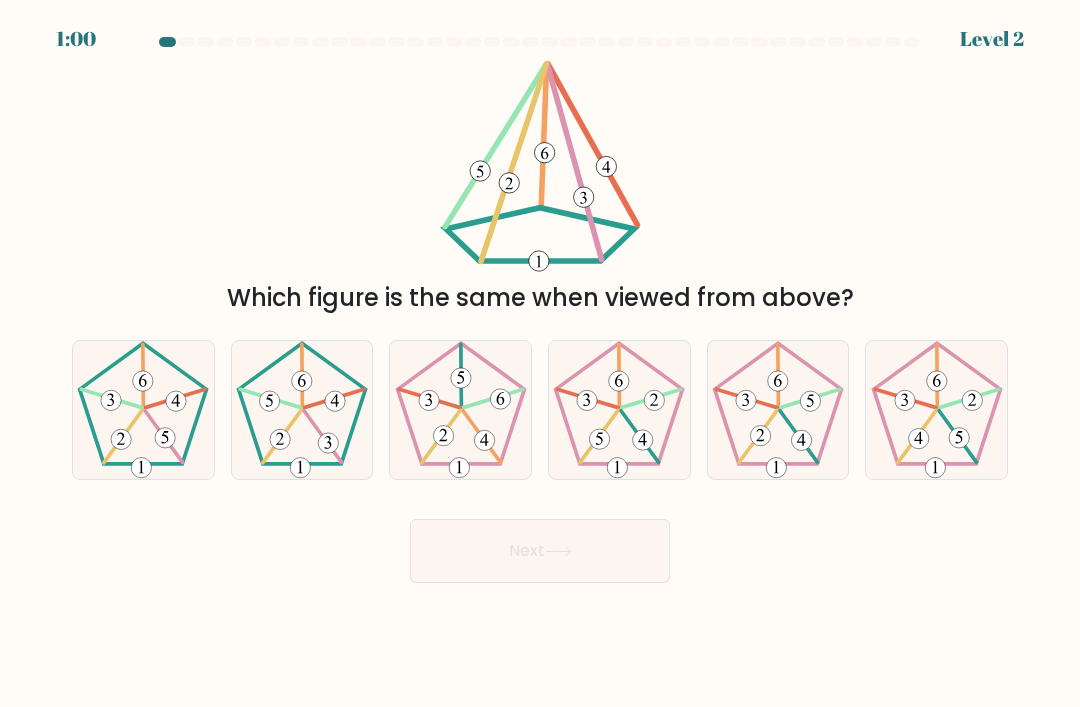 click at bounding box center [270, 398] 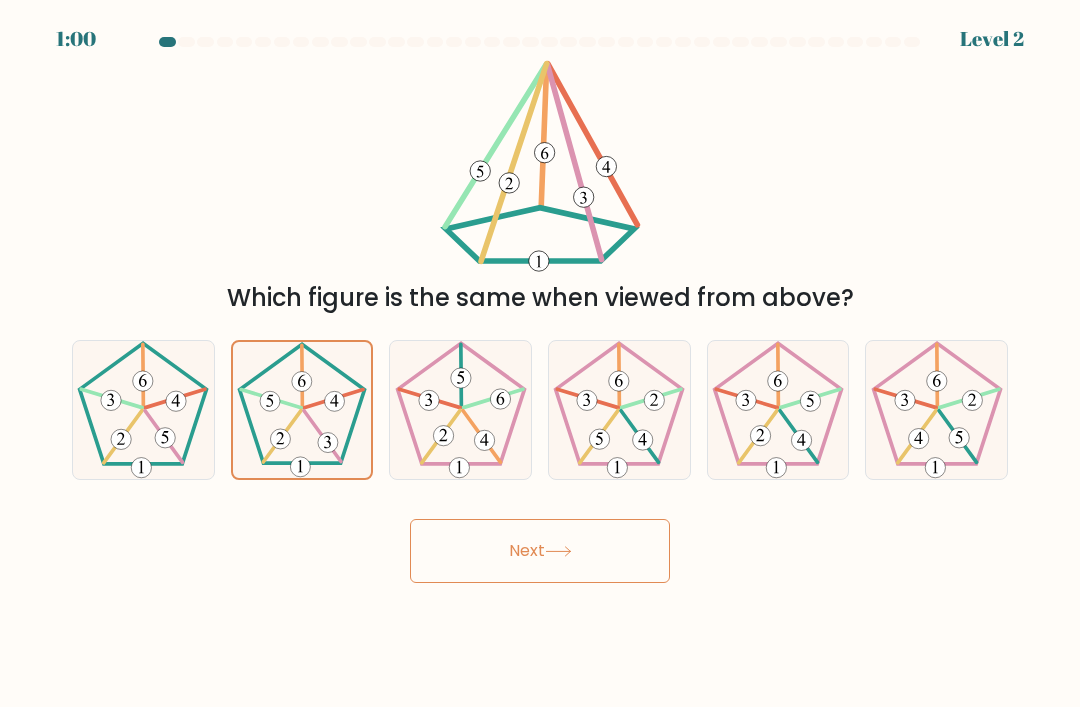 click on "Next" at bounding box center (540, 551) 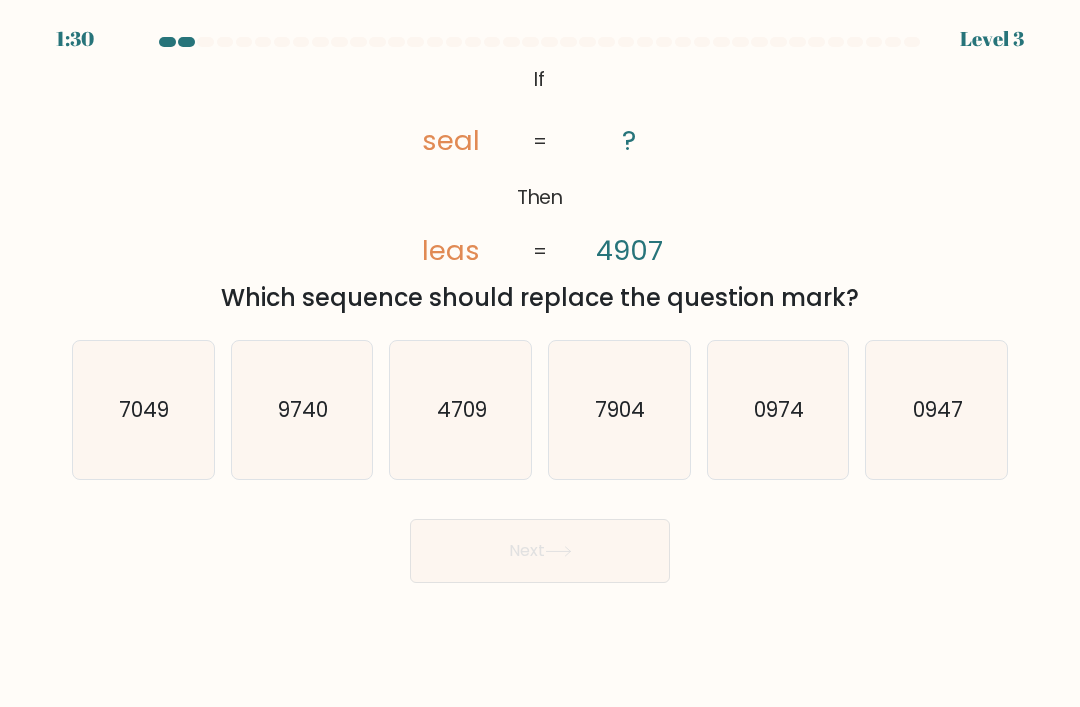 click on "7904" at bounding box center [619, 410] 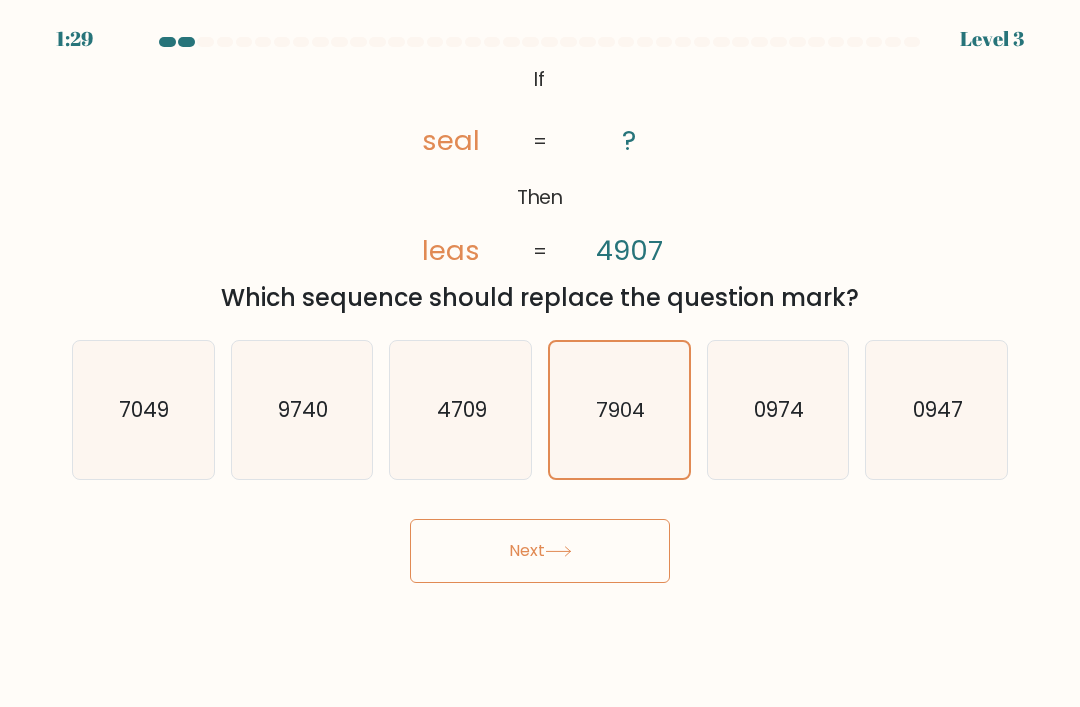 click on "Next" at bounding box center [540, 551] 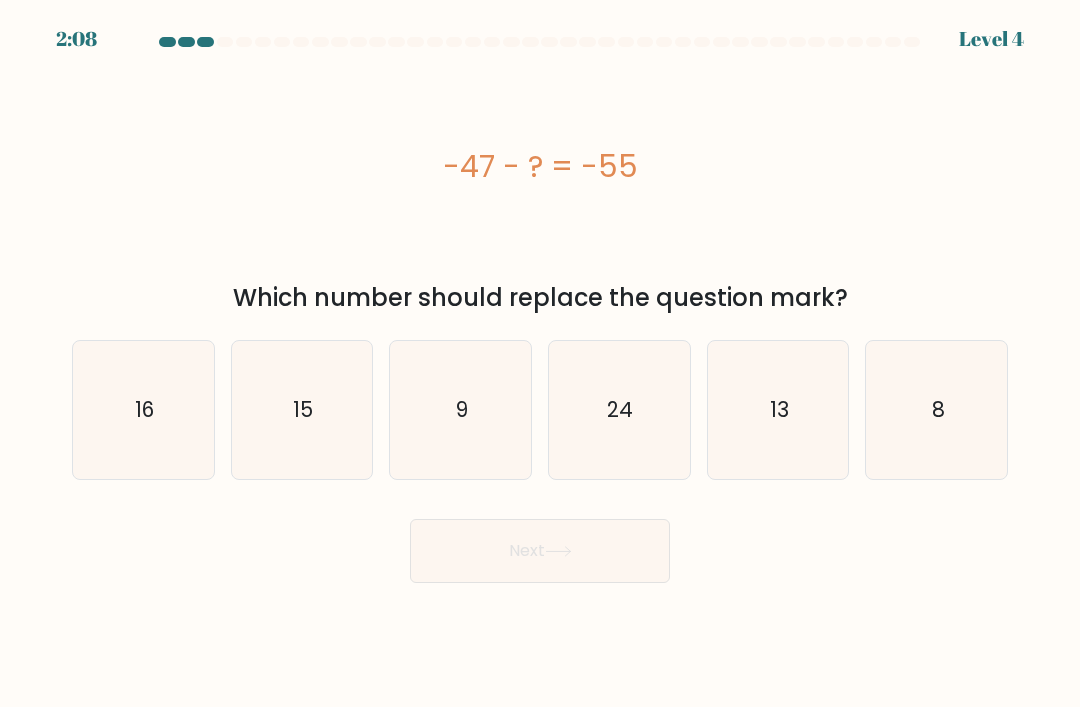 click on "8" at bounding box center (937, 410) 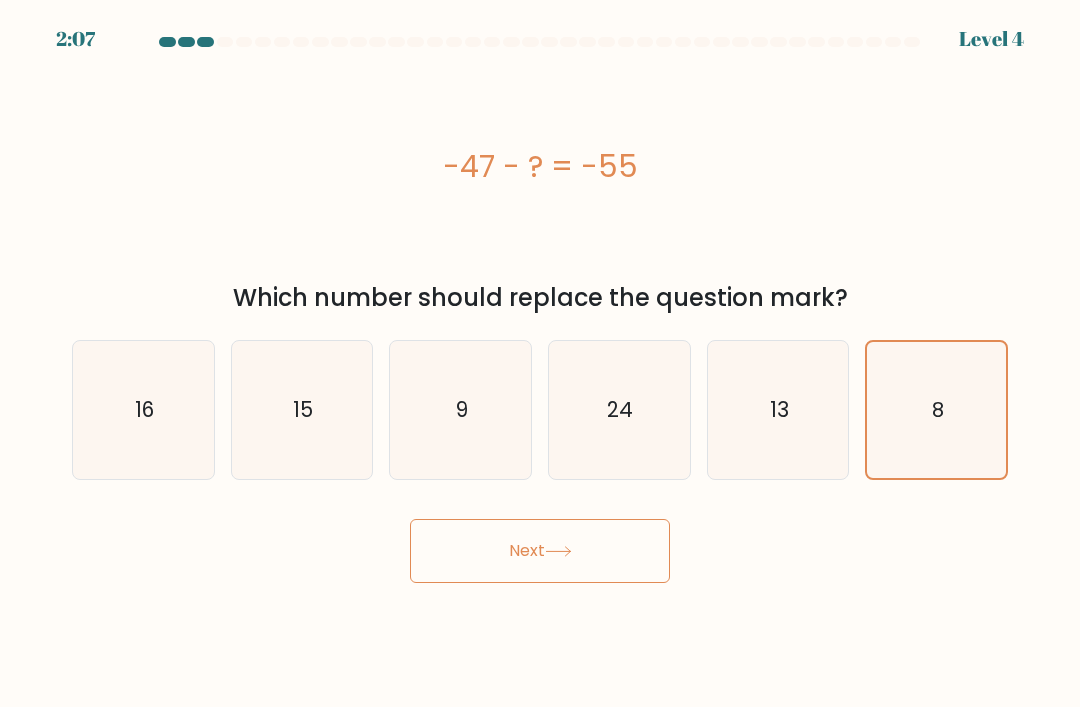 click on "Next" at bounding box center (540, 551) 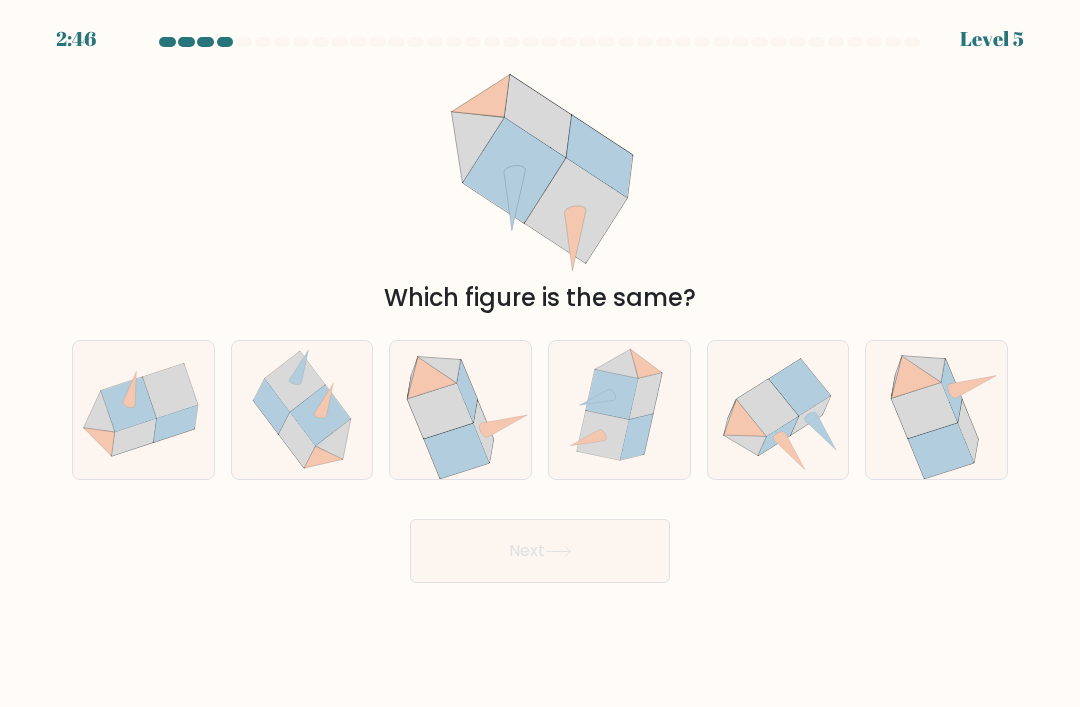 click at bounding box center [619, 410] 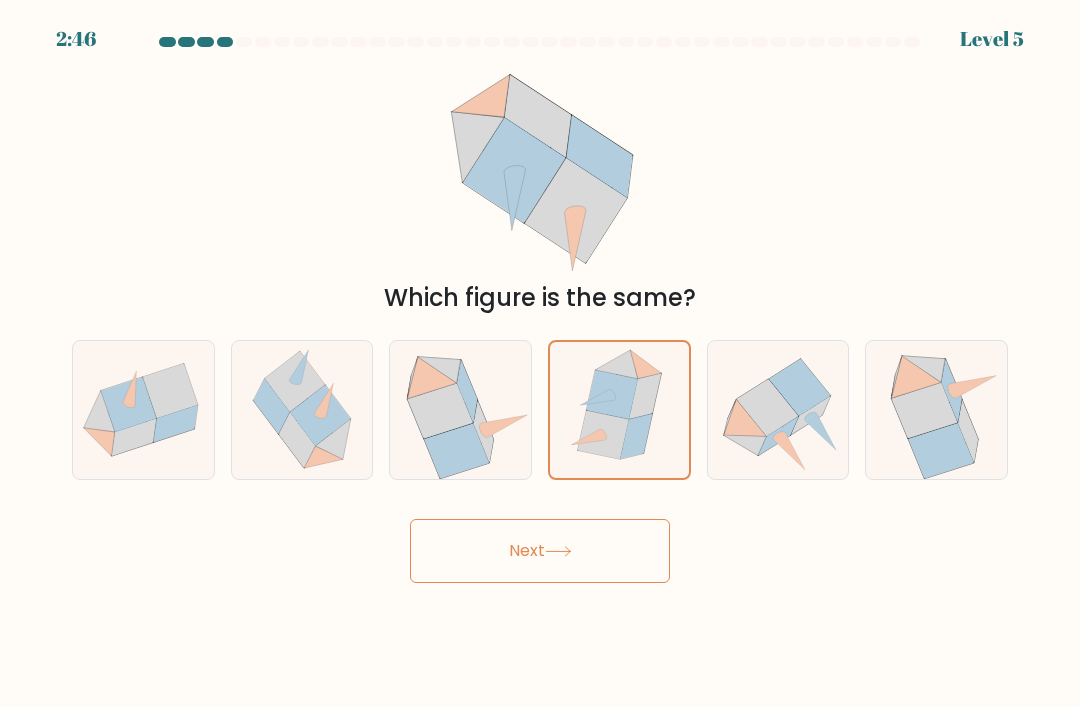 click on "Next" at bounding box center [540, 551] 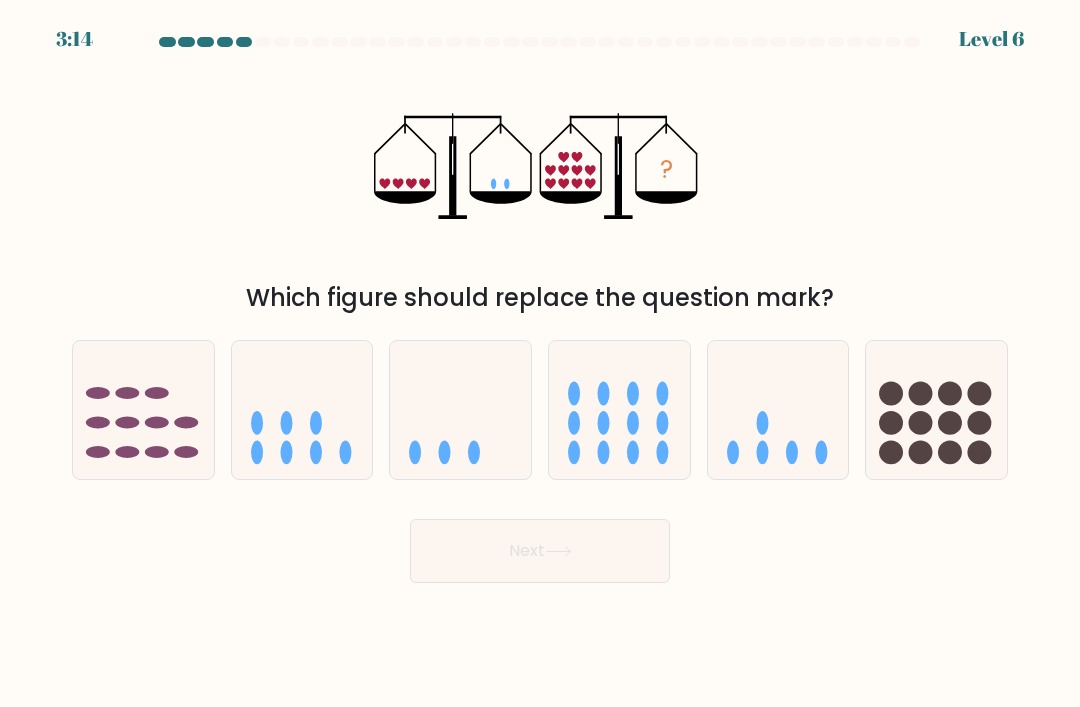 click at bounding box center [778, 410] 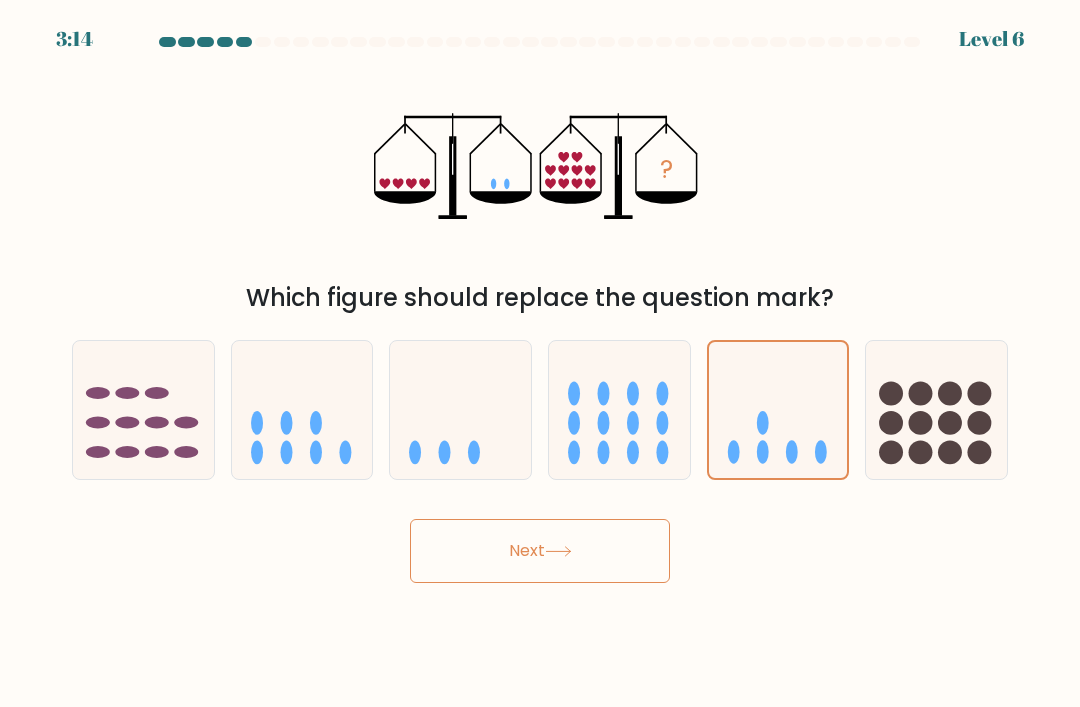 click on "Next" at bounding box center (540, 551) 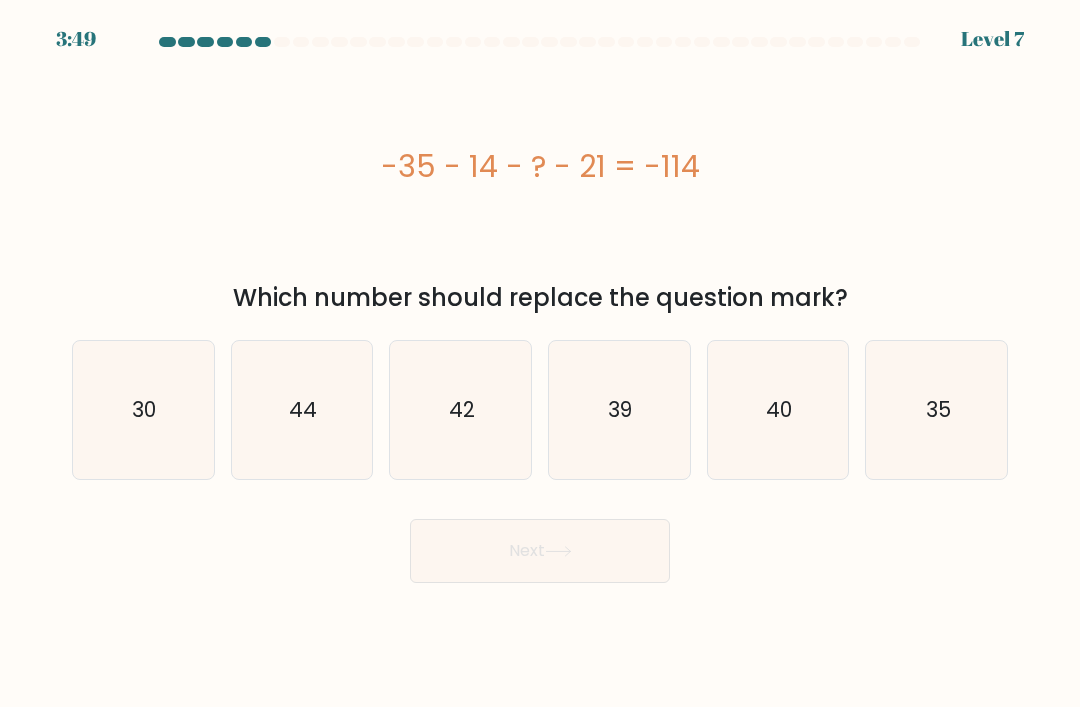 click on "44" at bounding box center [302, 410] 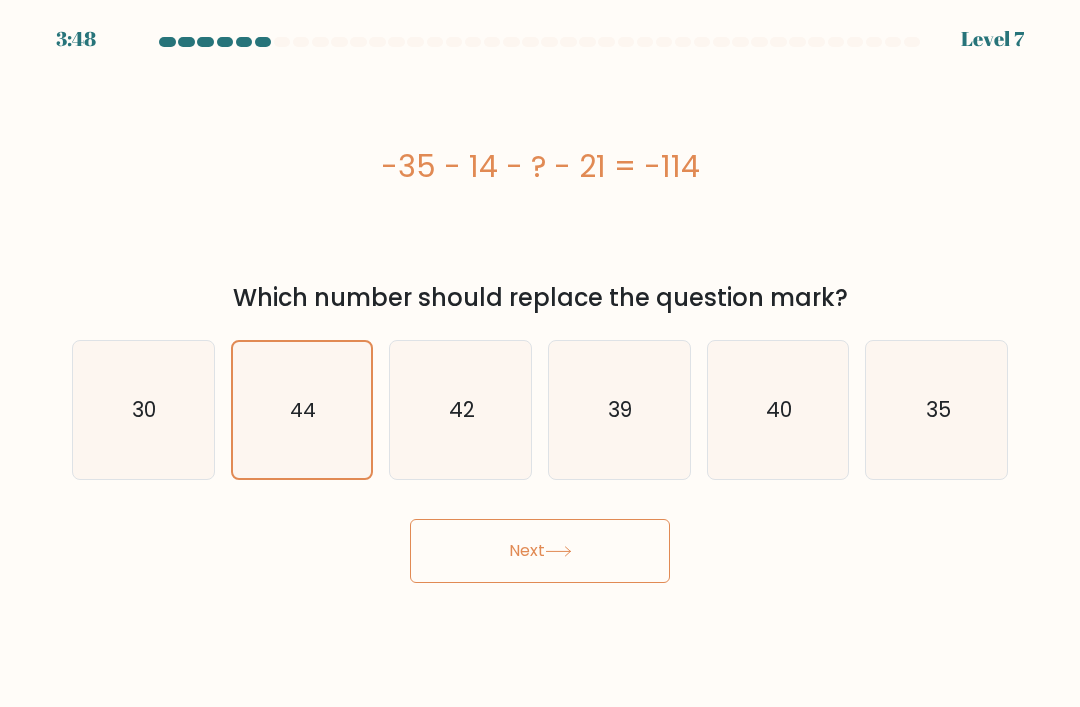 click on "Next" at bounding box center [540, 551] 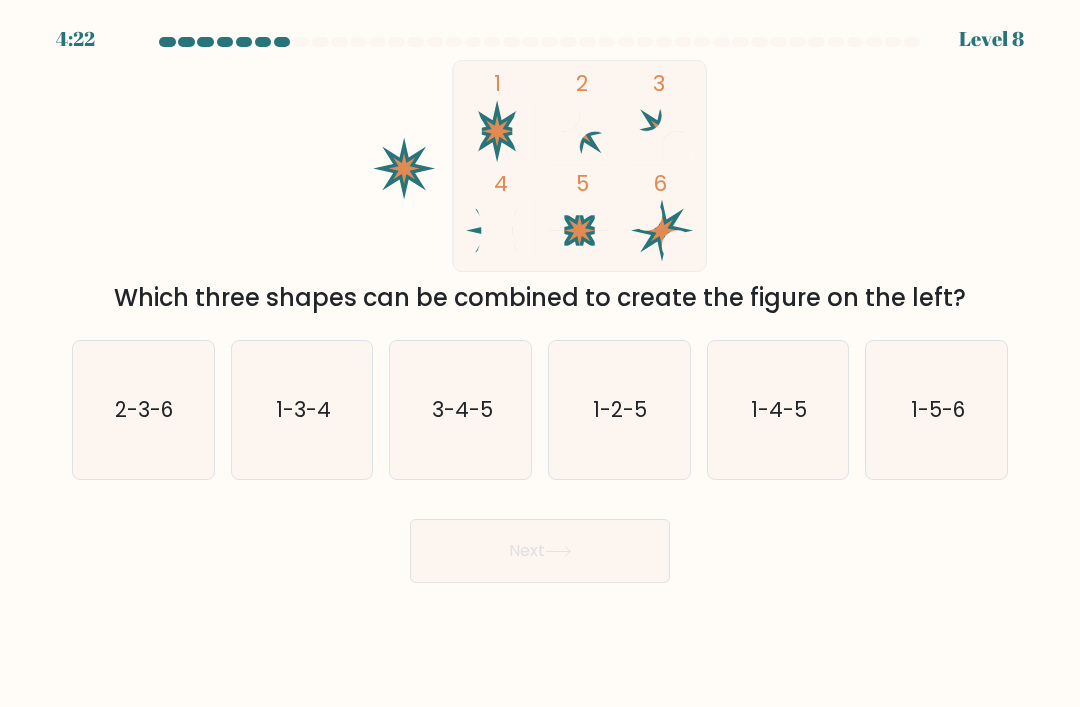click on "2-3-6" at bounding box center (145, 409) 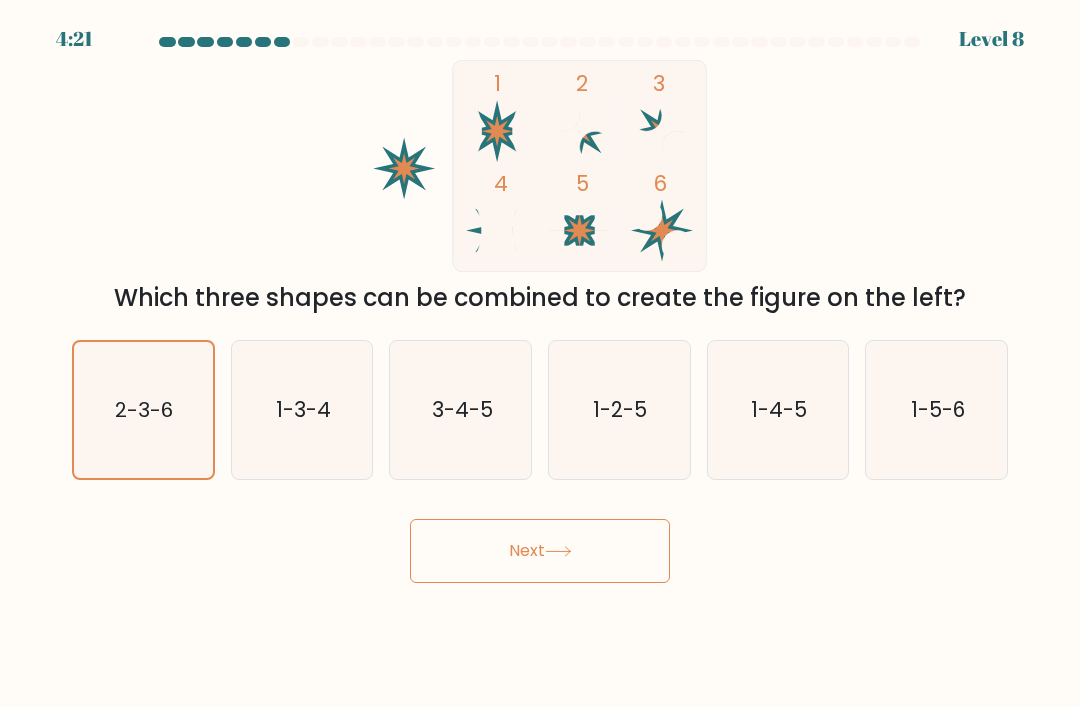 click on "Next" at bounding box center (540, 551) 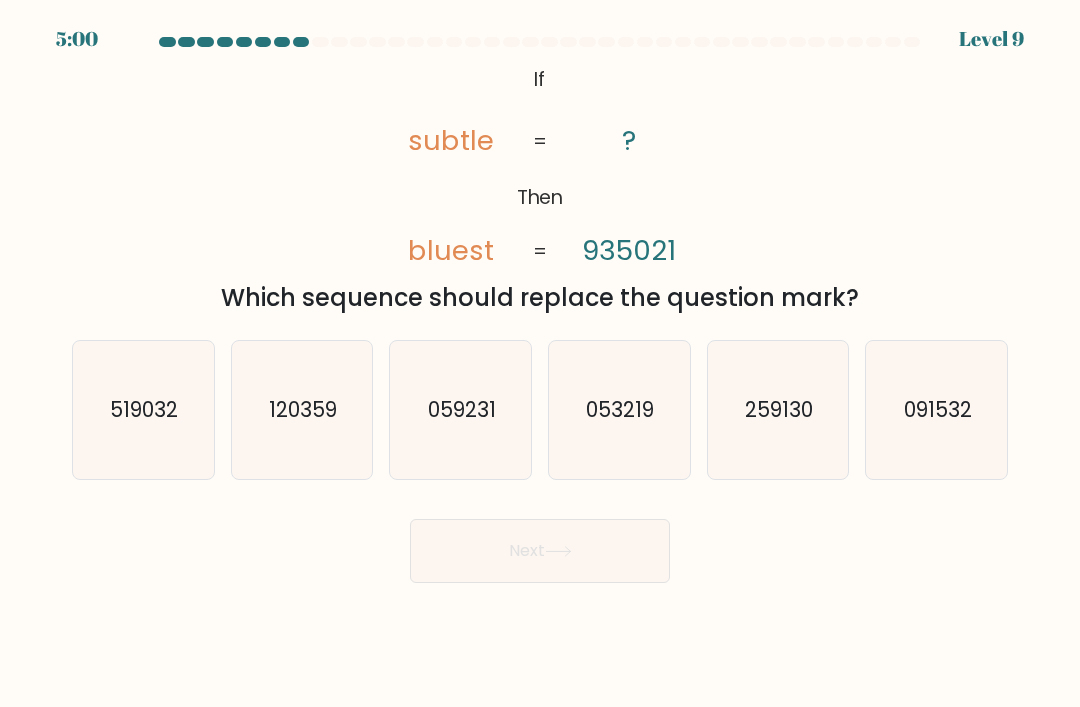 click on "259130" at bounding box center [778, 410] 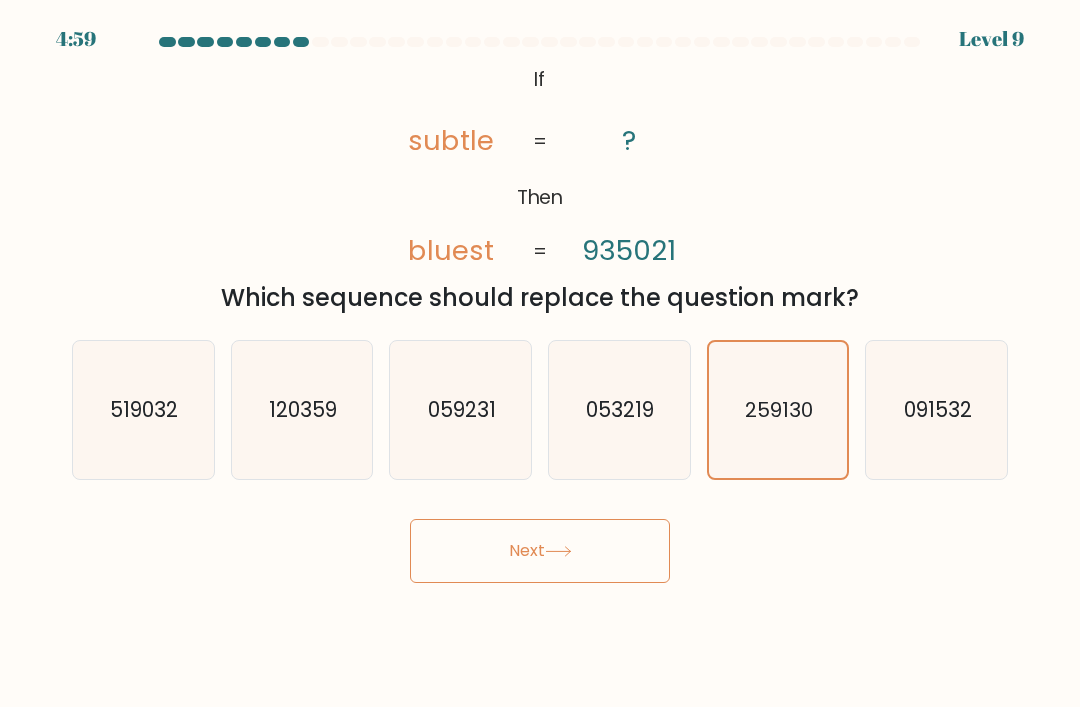 click on "Next" at bounding box center [540, 551] 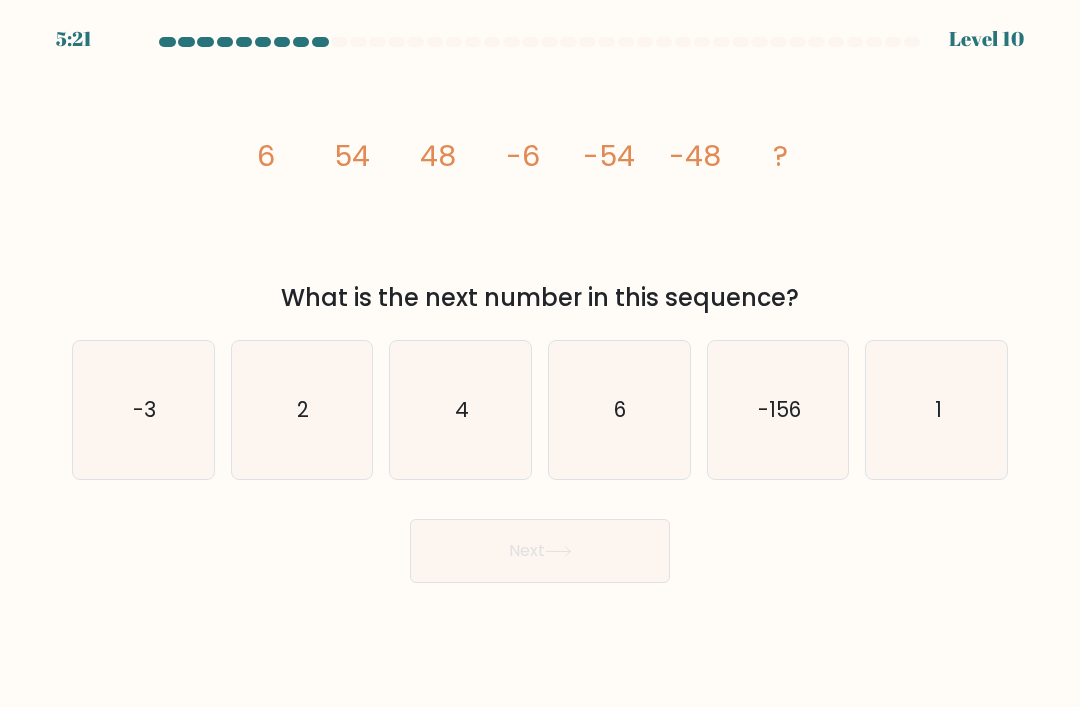 click on "-156" at bounding box center (778, 410) 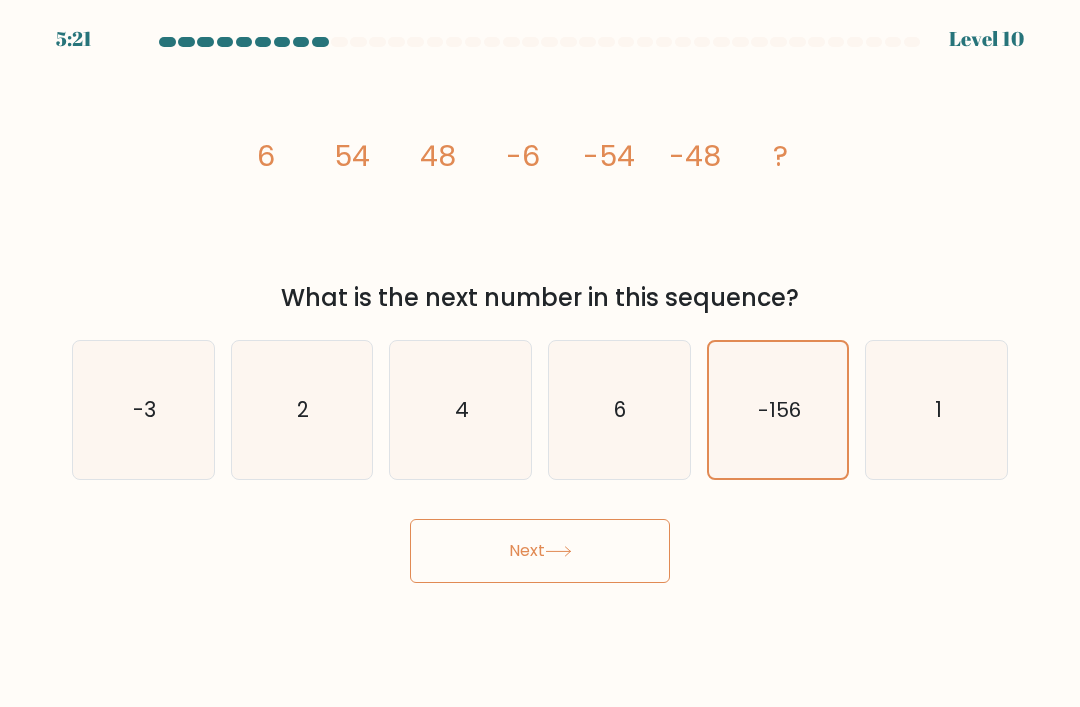 click on "Next" at bounding box center [540, 551] 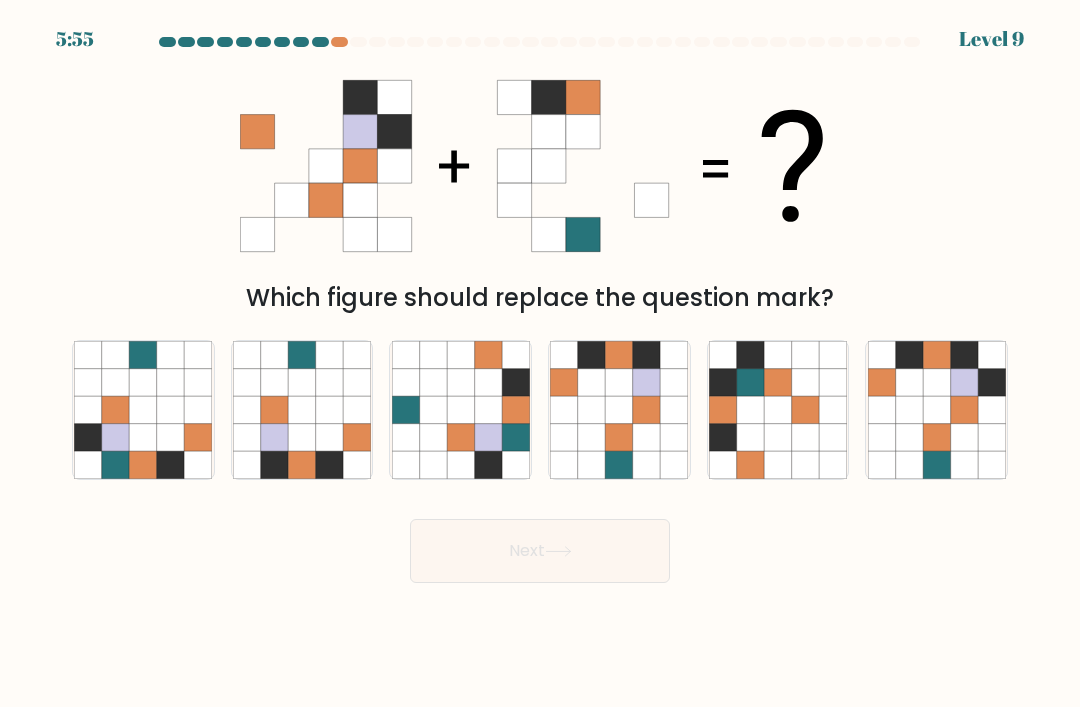 click at bounding box center [936, 409] 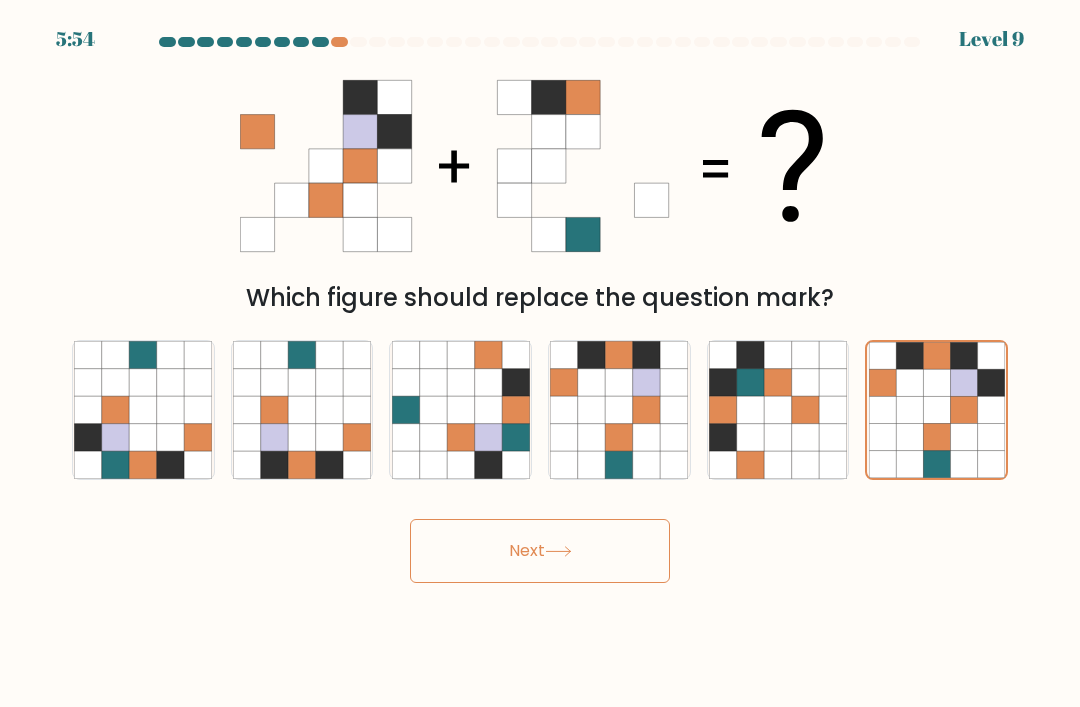 click on "Next" at bounding box center [540, 551] 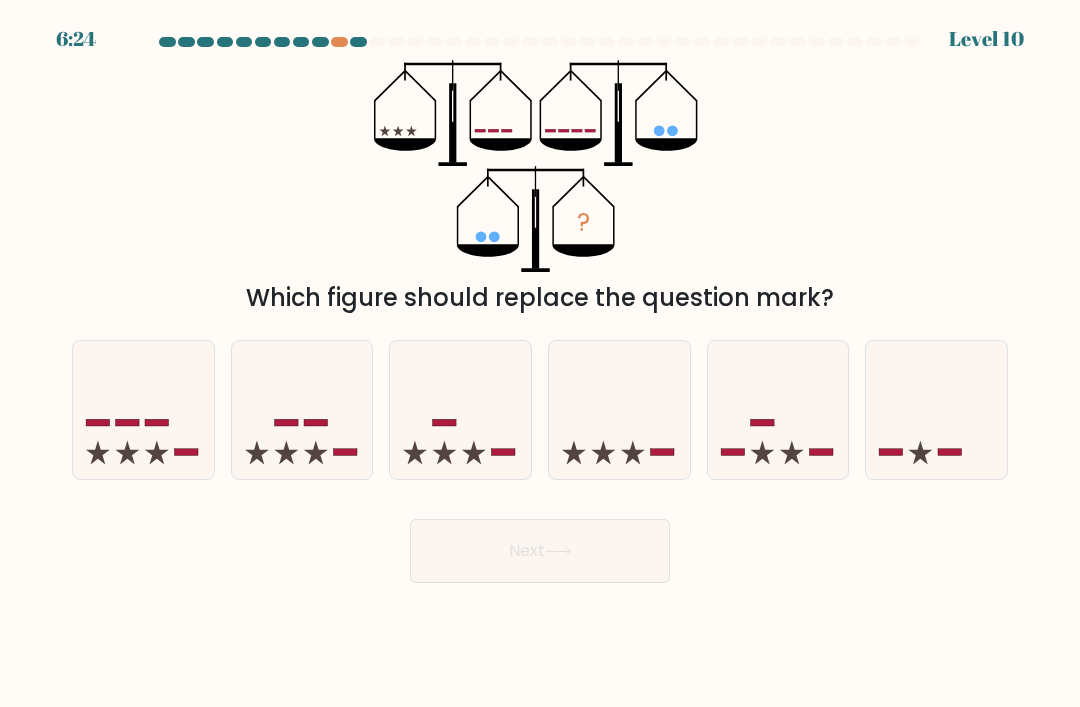 click at bounding box center [619, 410] 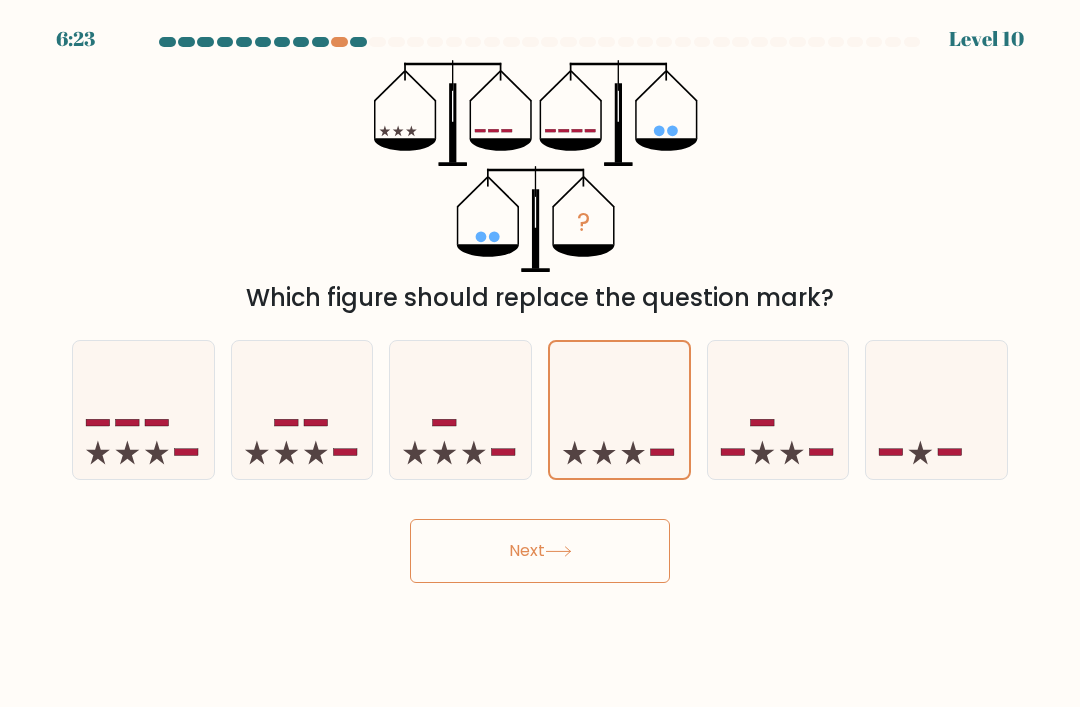 click on "Next" at bounding box center (540, 551) 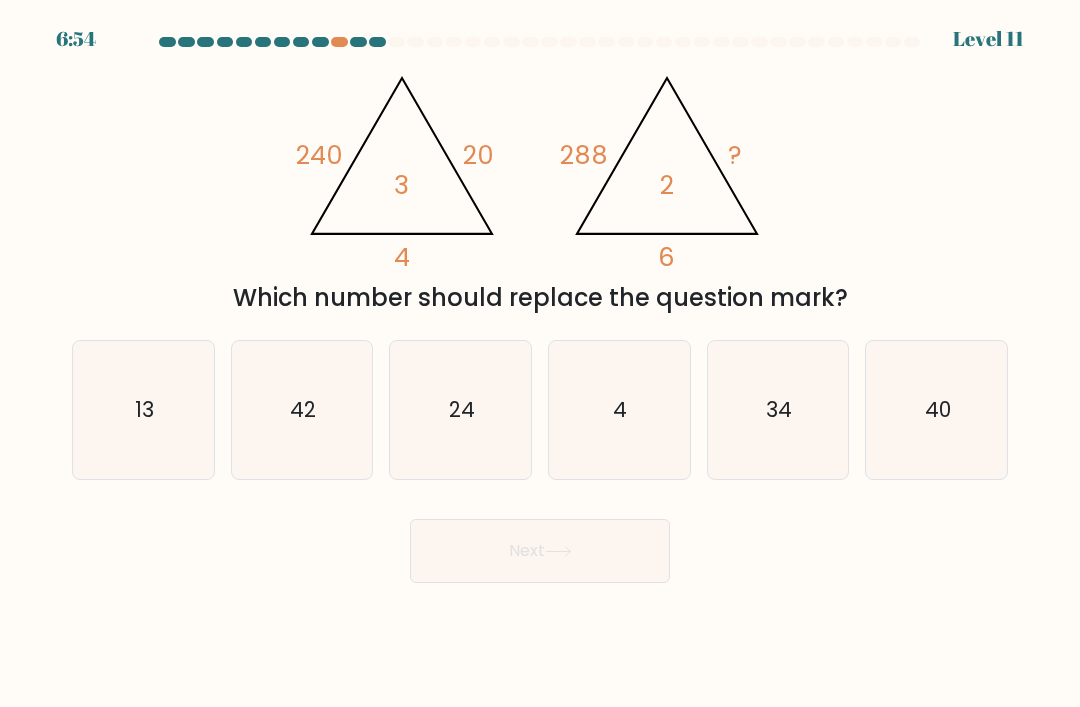 click on "24" at bounding box center (461, 410) 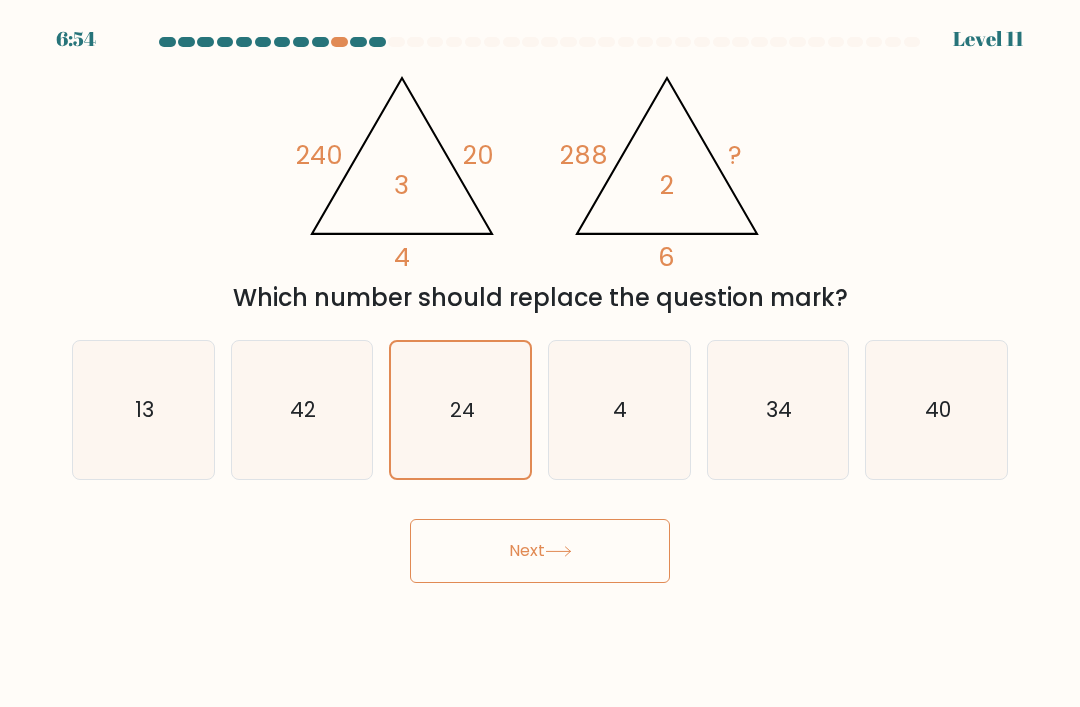 click at bounding box center (558, 551) 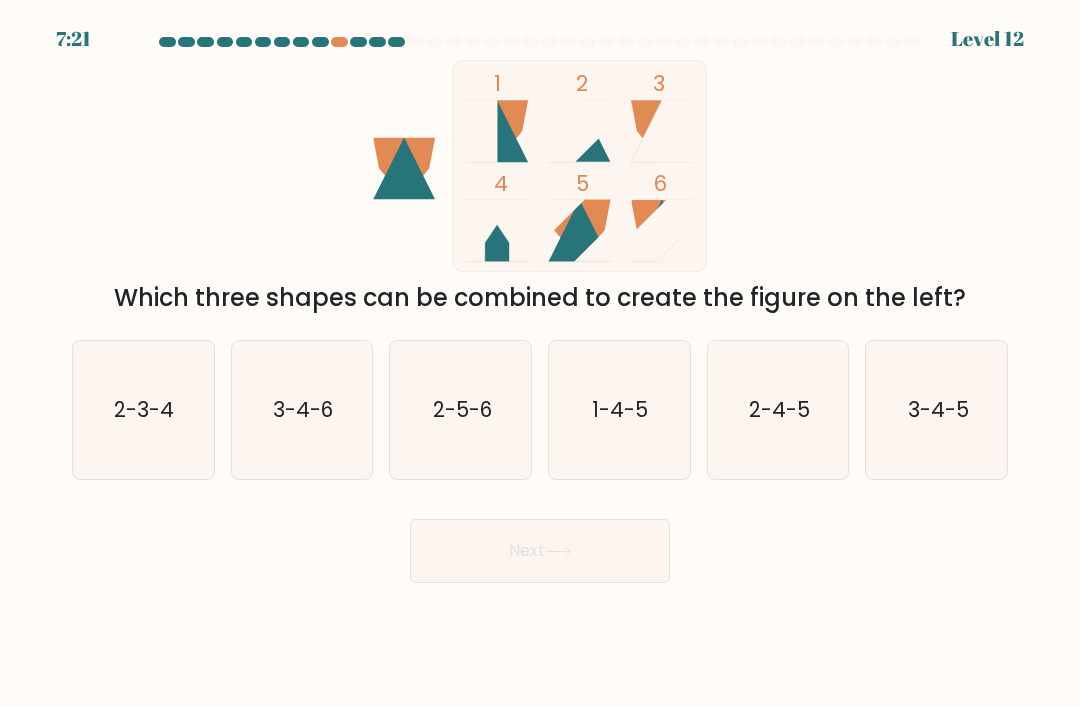 click on "2-5-6" at bounding box center (462, 409) 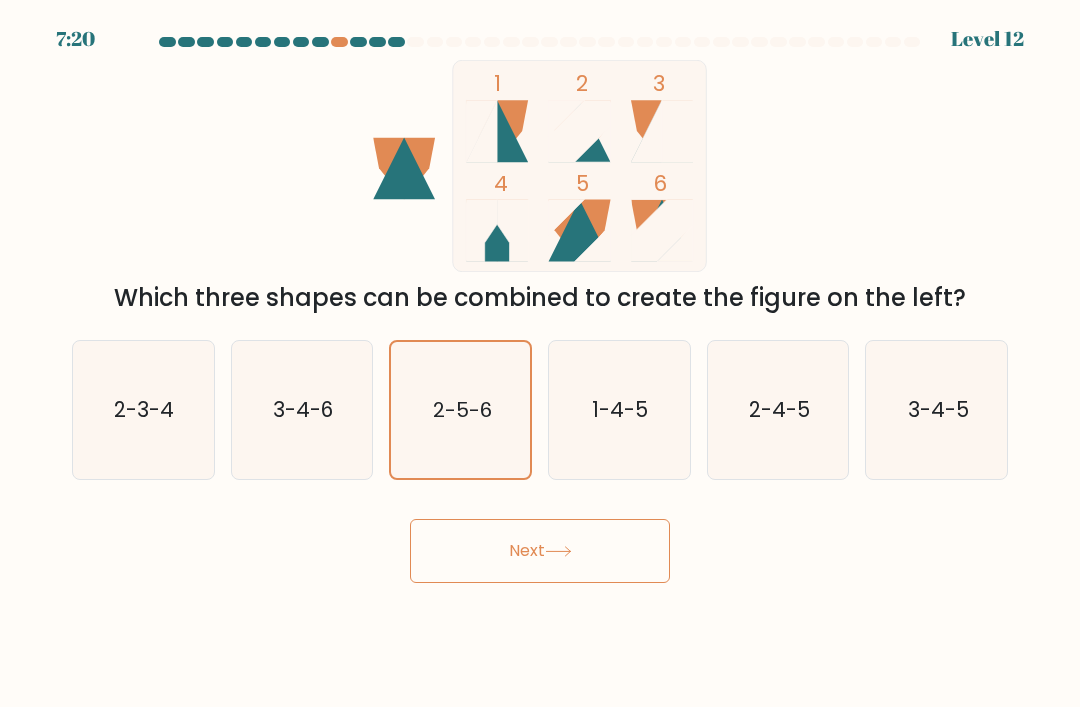 click on "Next" at bounding box center (540, 551) 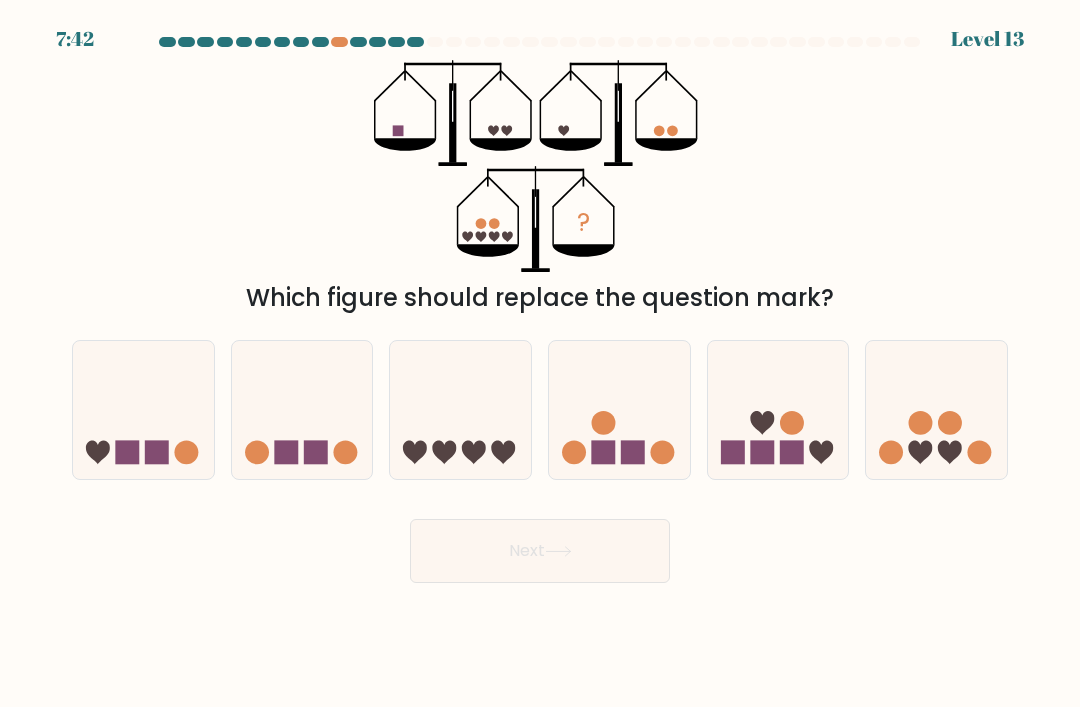click at bounding box center [302, 410] 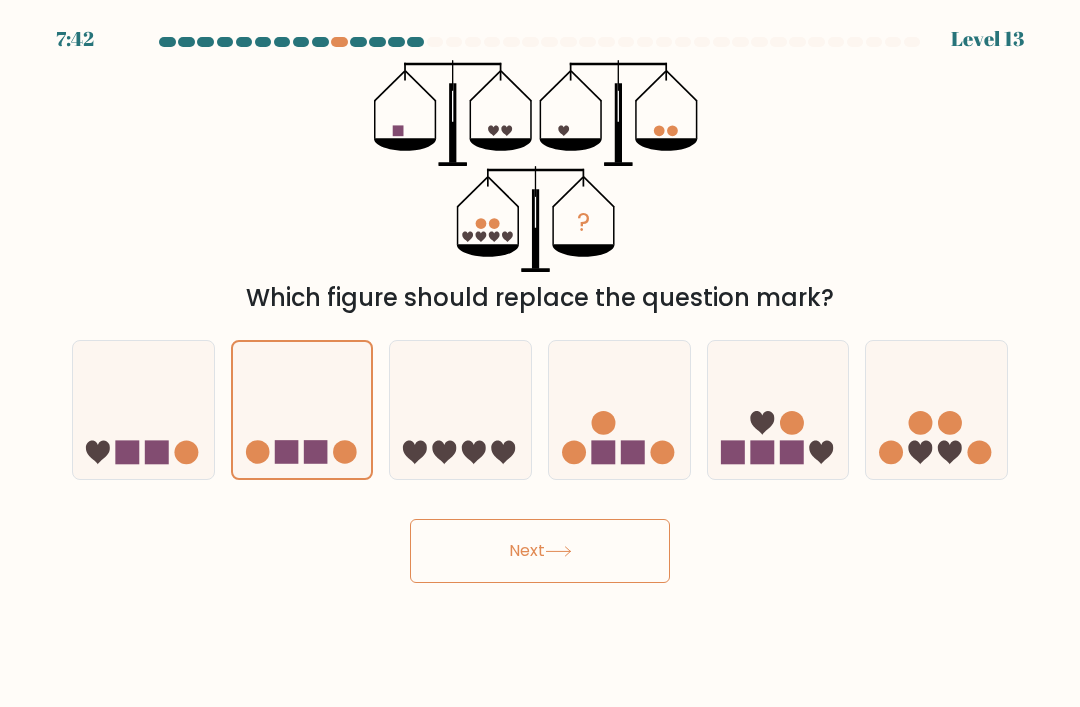 click on "Next" at bounding box center [540, 551] 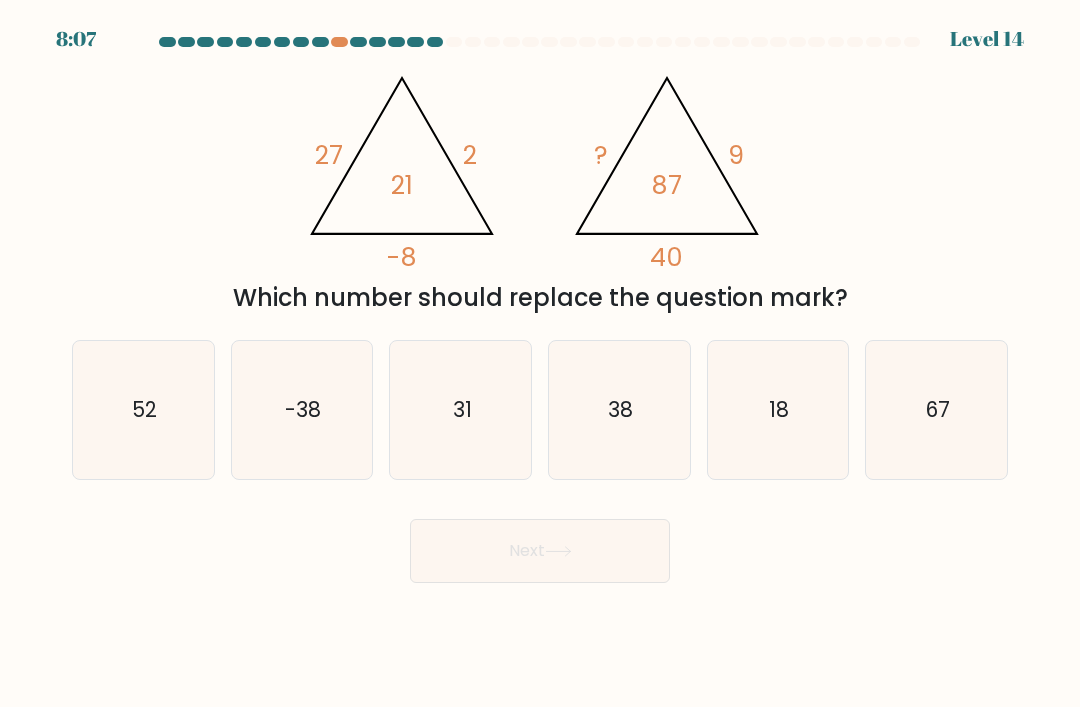 click on "38" at bounding box center (620, 409) 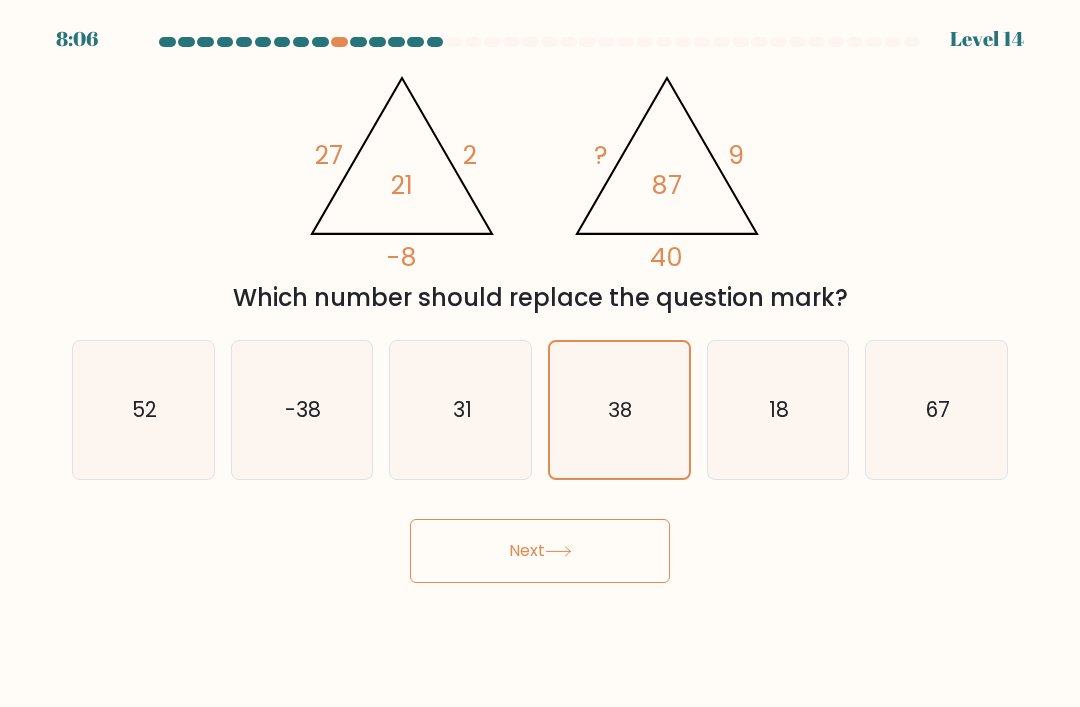 click on "Next" at bounding box center (540, 551) 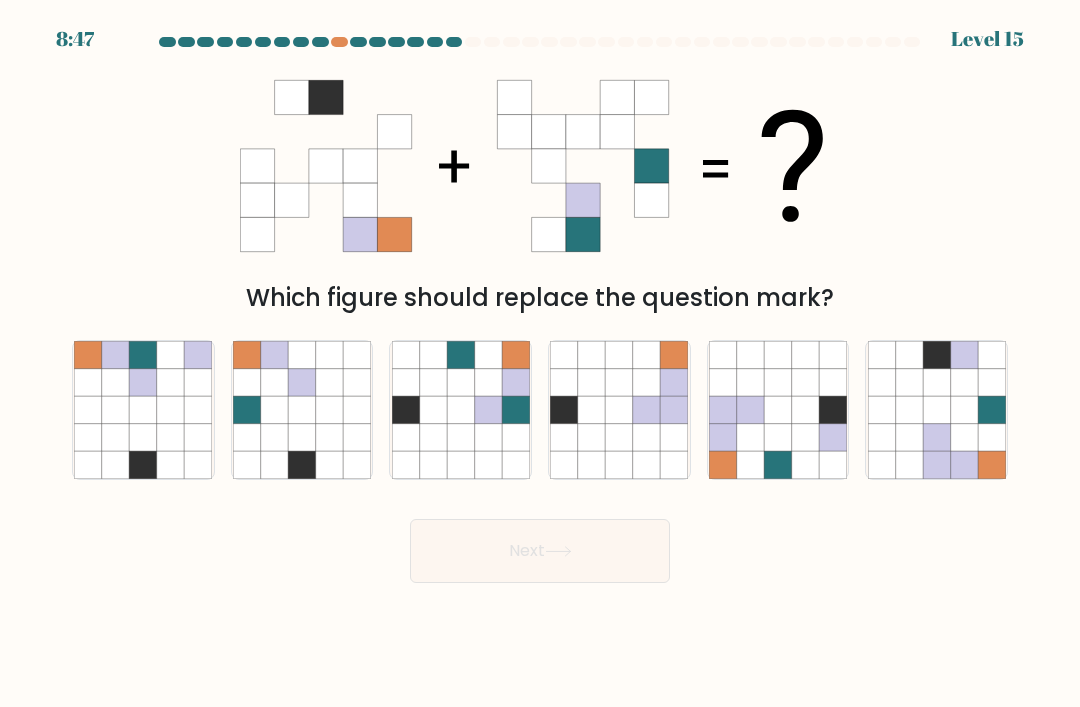 click at bounding box center (963, 354) 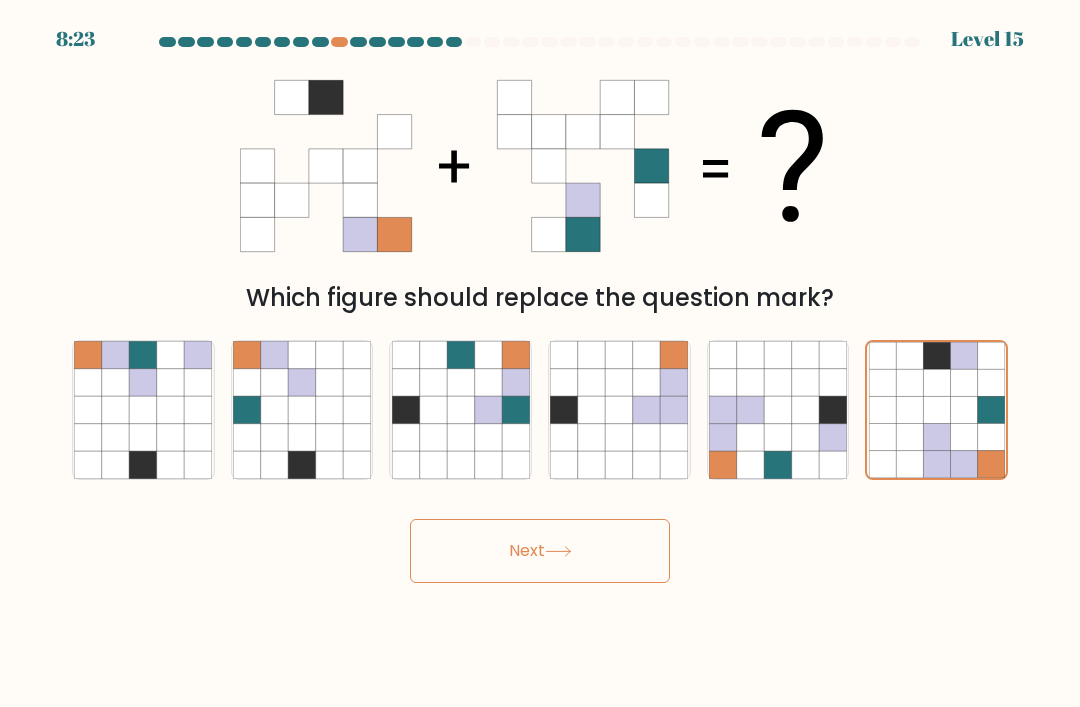 click on "Next" at bounding box center [540, 551] 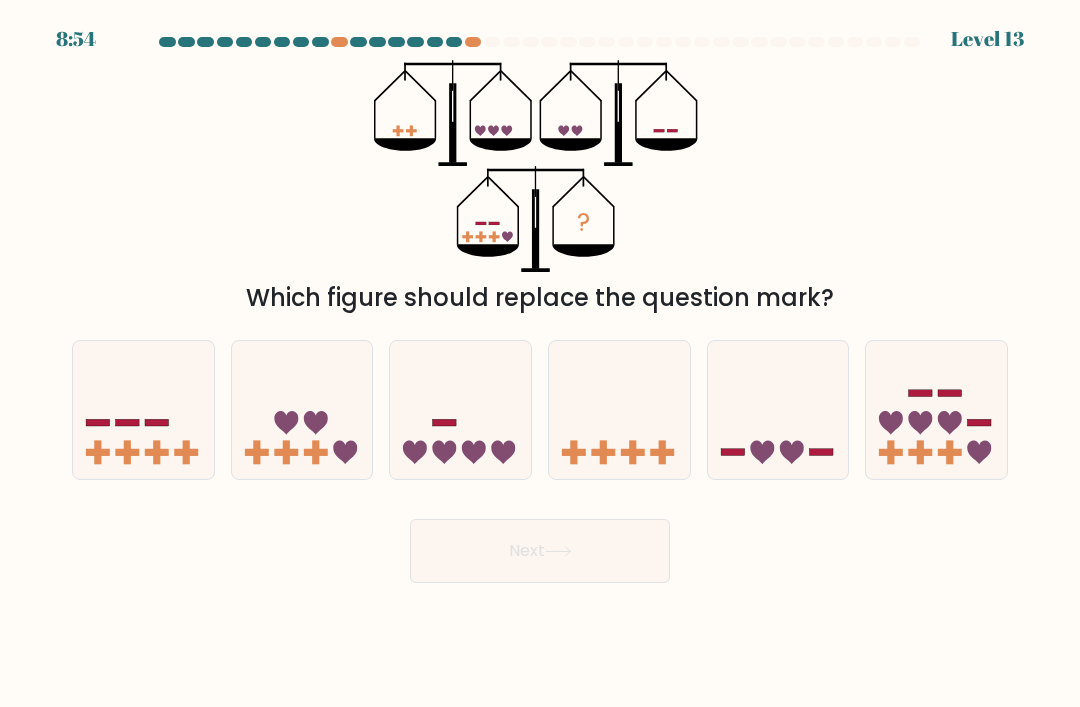 click at bounding box center [302, 410] 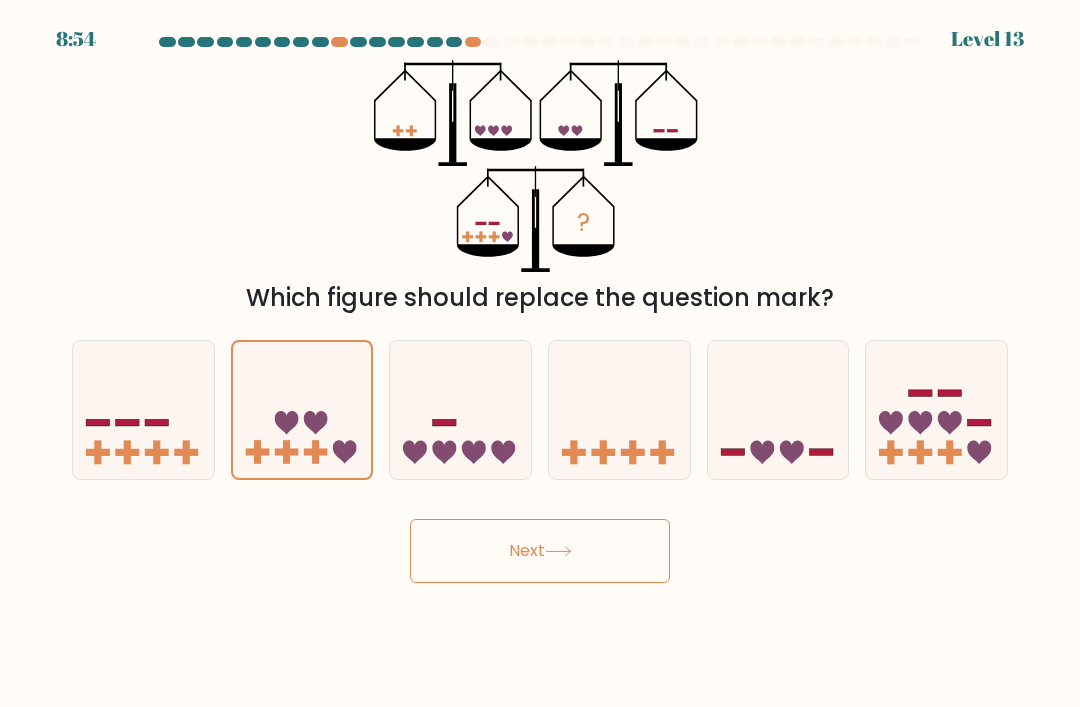 click on "Next" at bounding box center [540, 551] 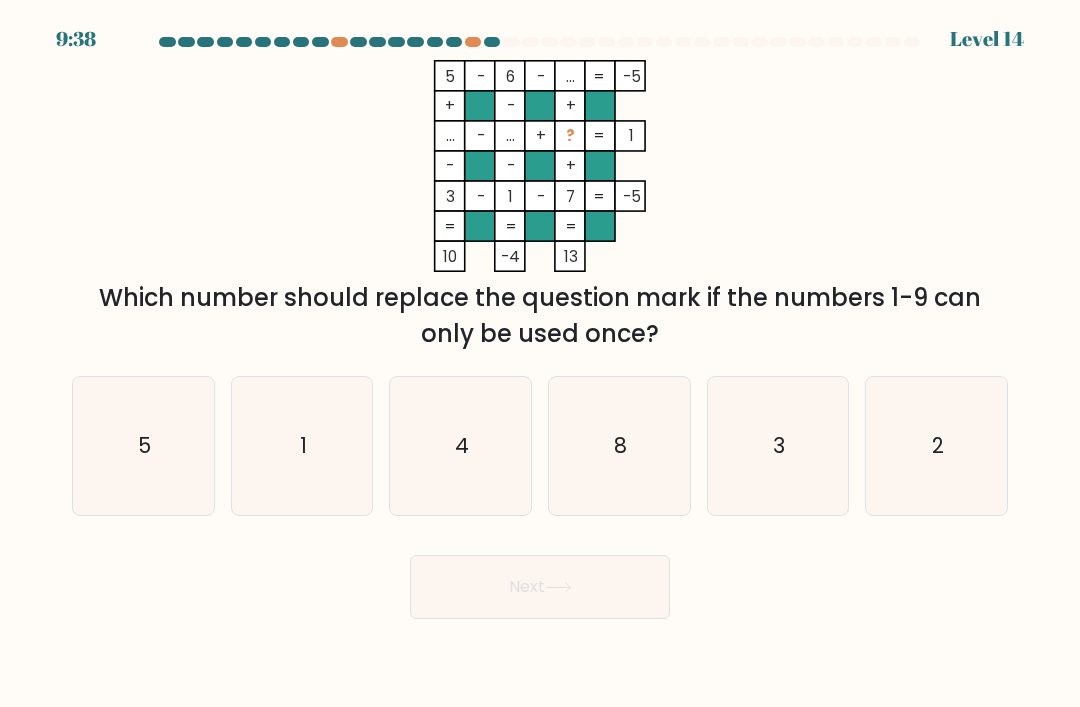 click at bounding box center (540, 328) 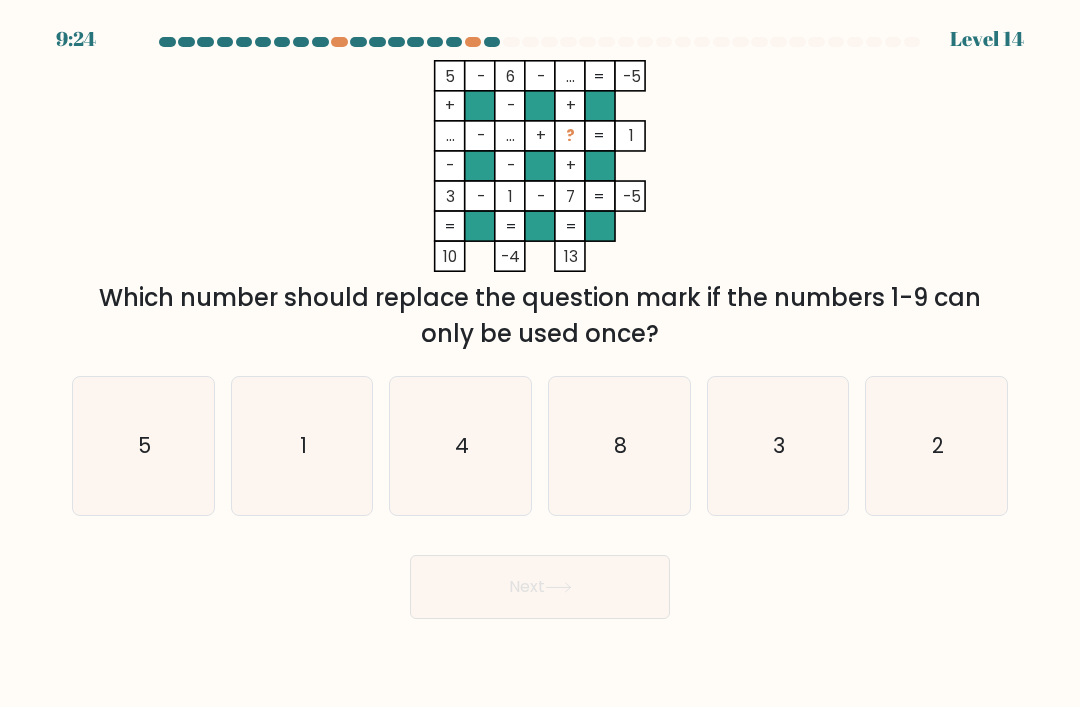 click on "2" at bounding box center (937, 446) 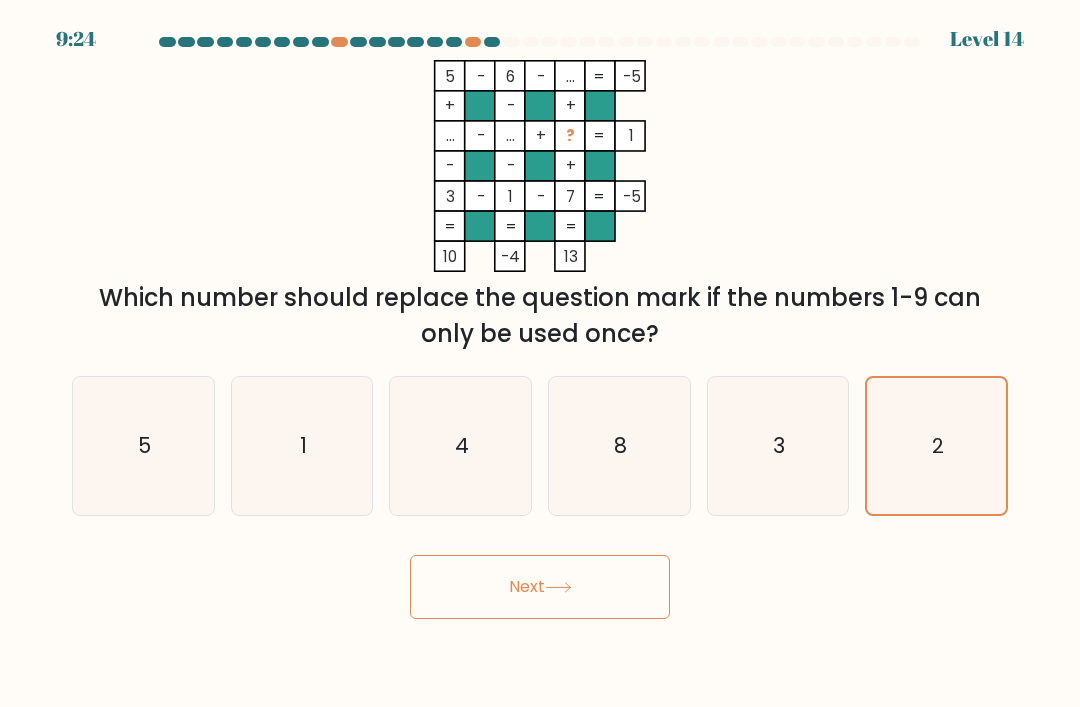click on "Next" at bounding box center (540, 587) 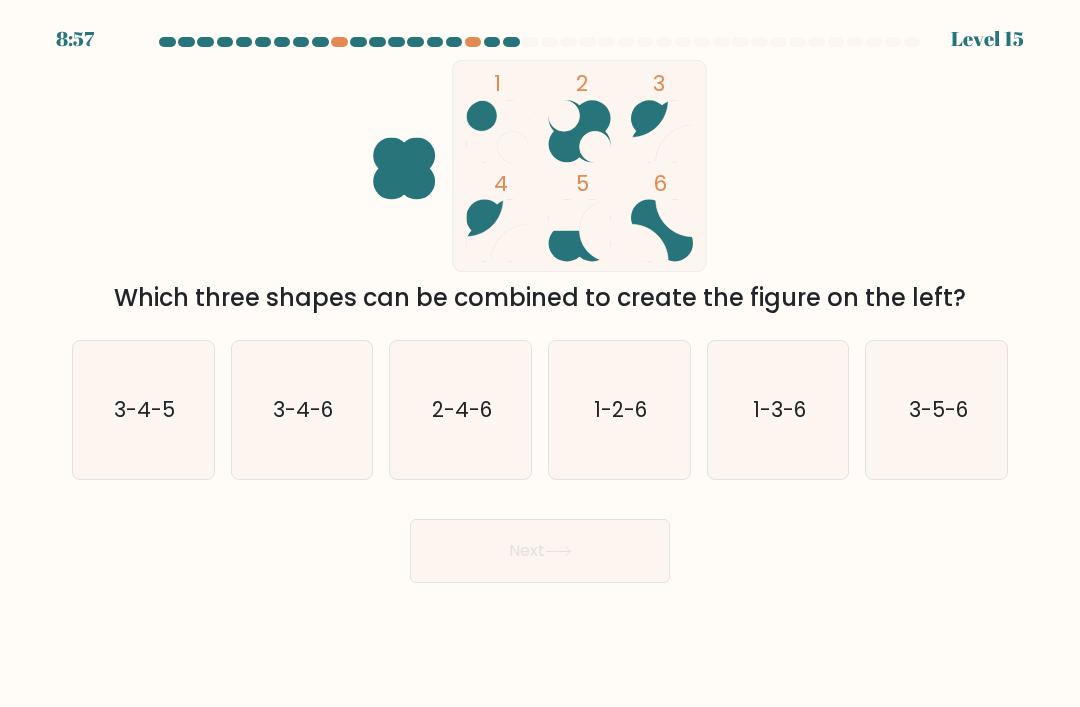 click on "3-4-6" at bounding box center (302, 410) 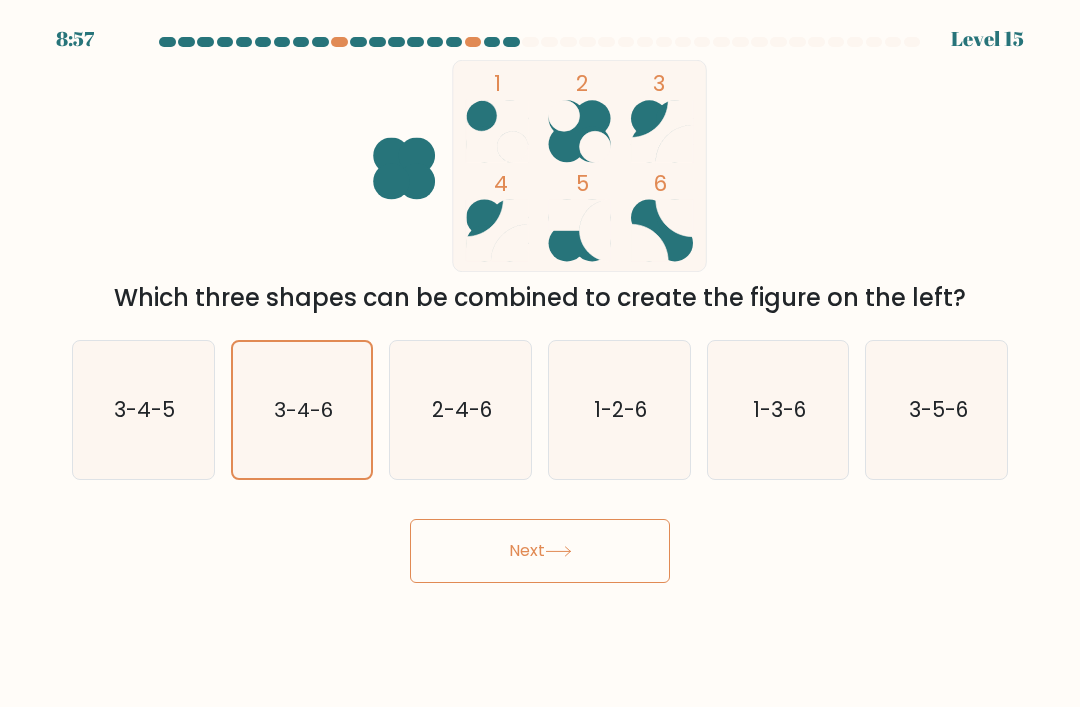 click on "Next" at bounding box center [540, 551] 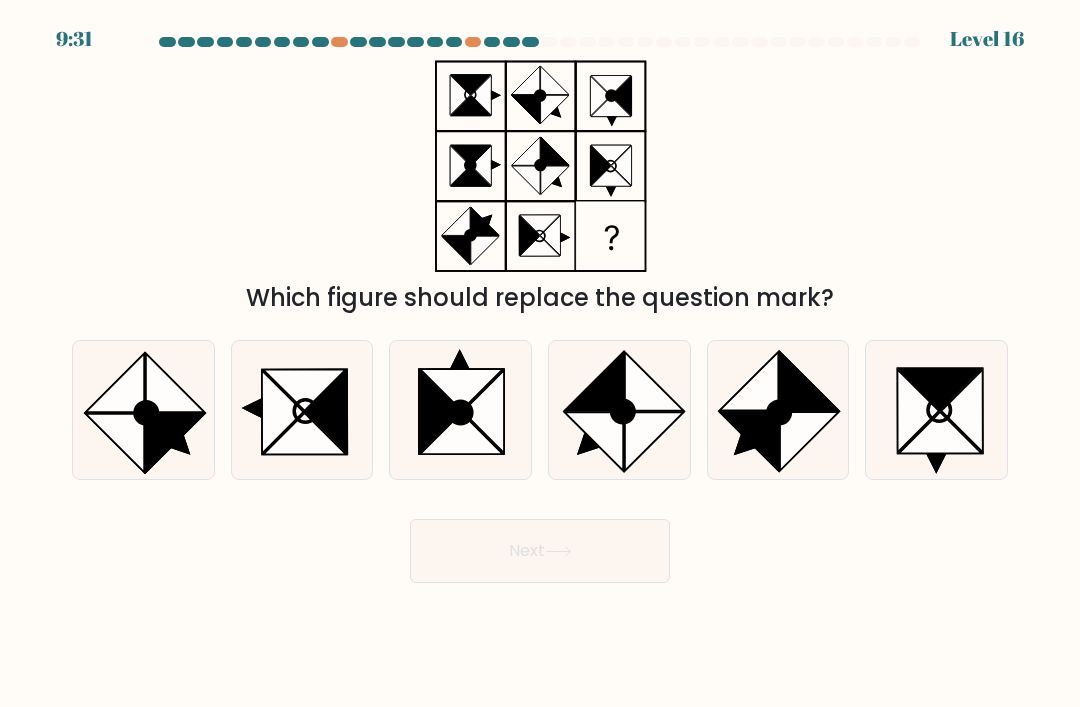 click at bounding box center (961, 411) 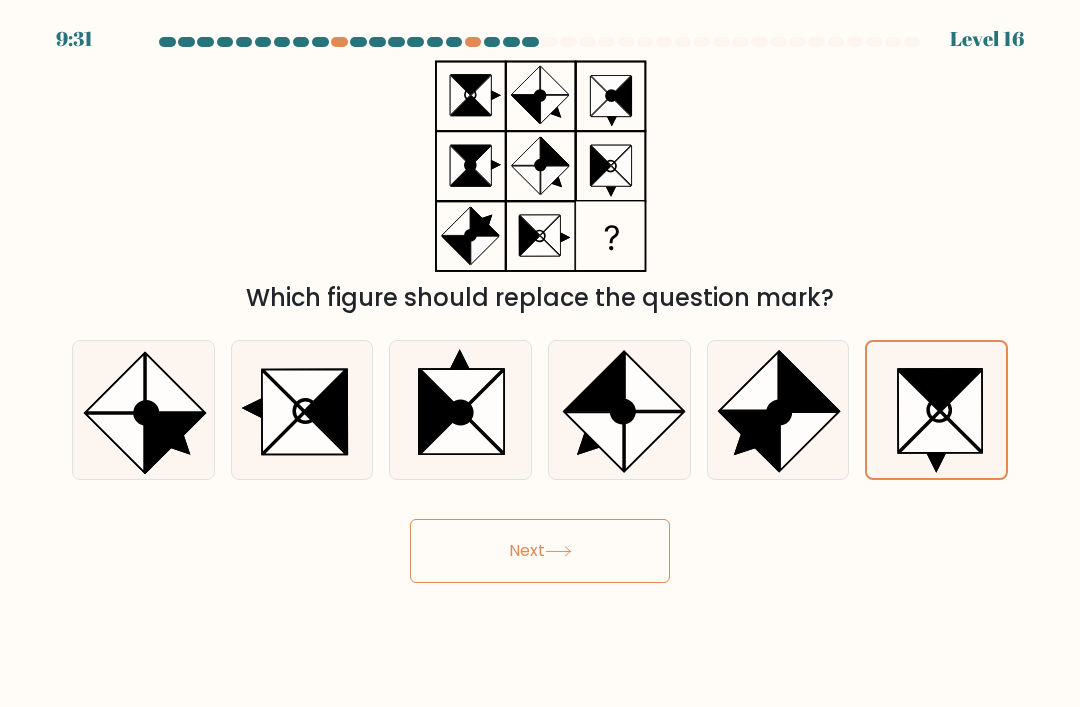 click on "Next" at bounding box center (540, 551) 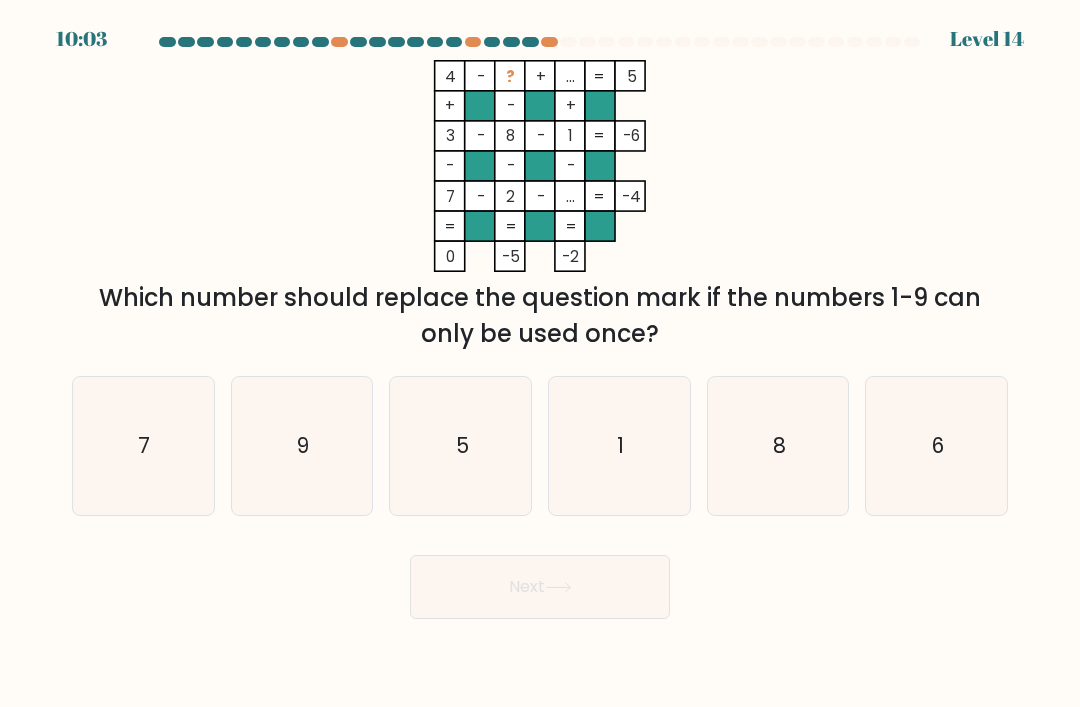 click on "5" at bounding box center (461, 446) 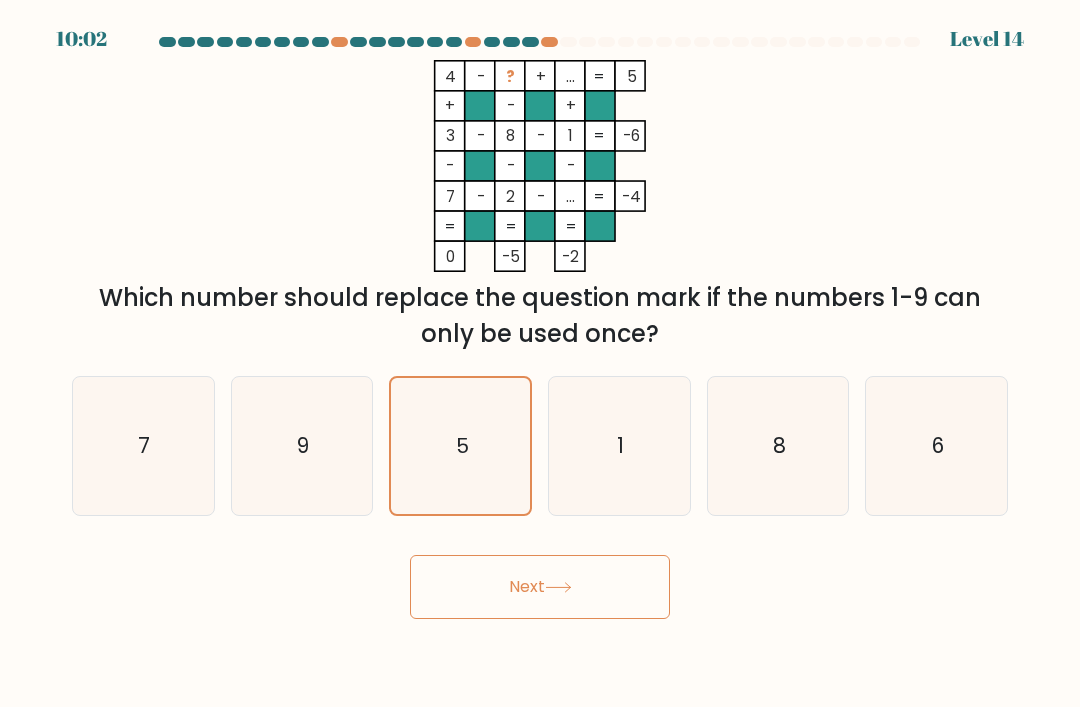 click at bounding box center [558, 587] 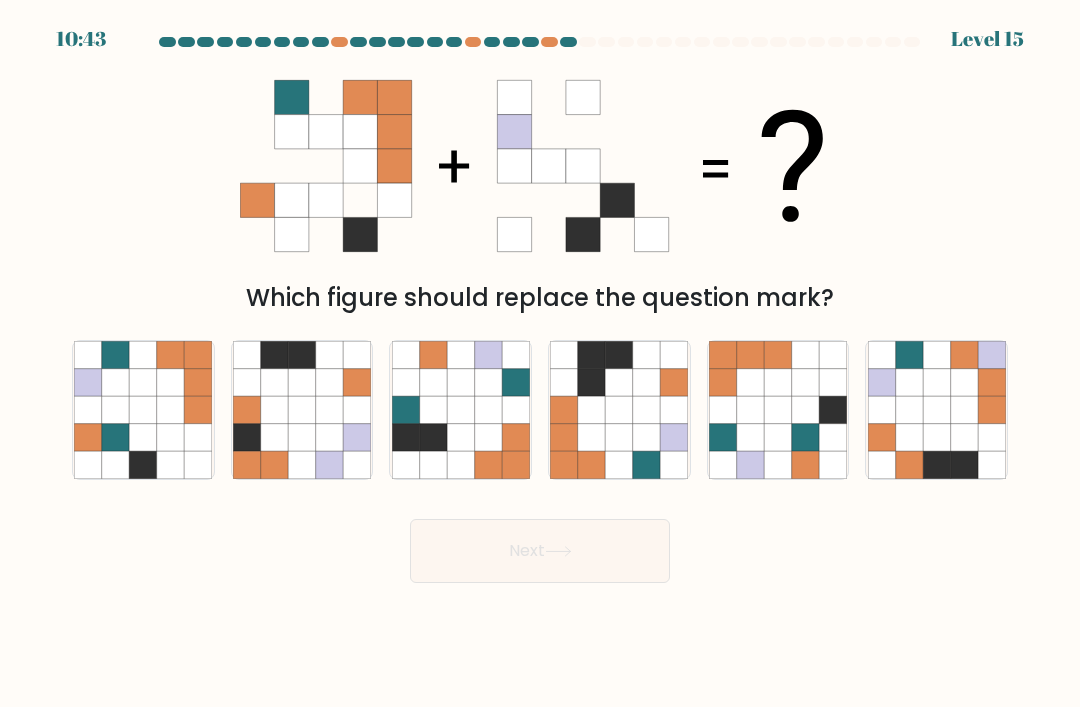 click at bounding box center [115, 382] 